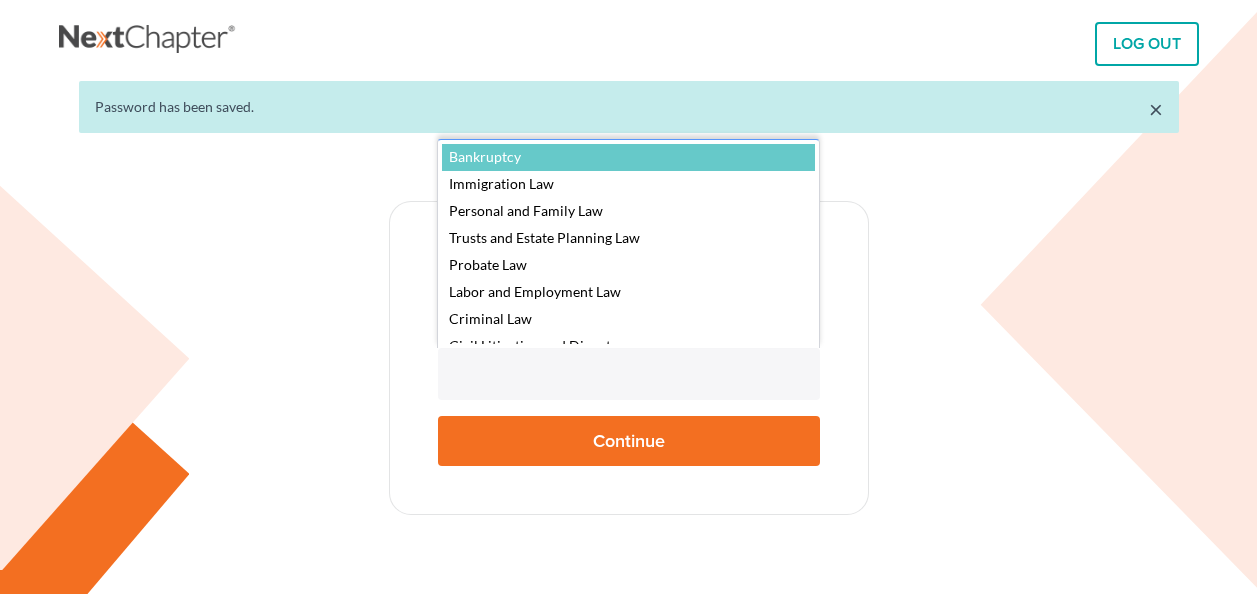 scroll, scrollTop: 0, scrollLeft: 0, axis: both 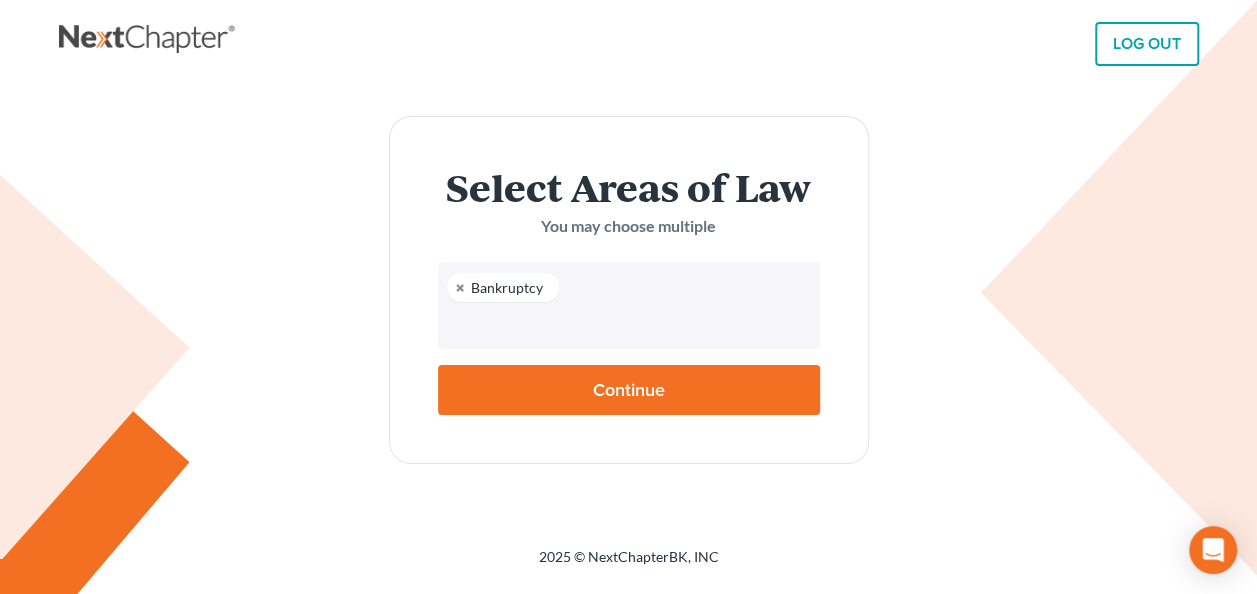 select on "4556" 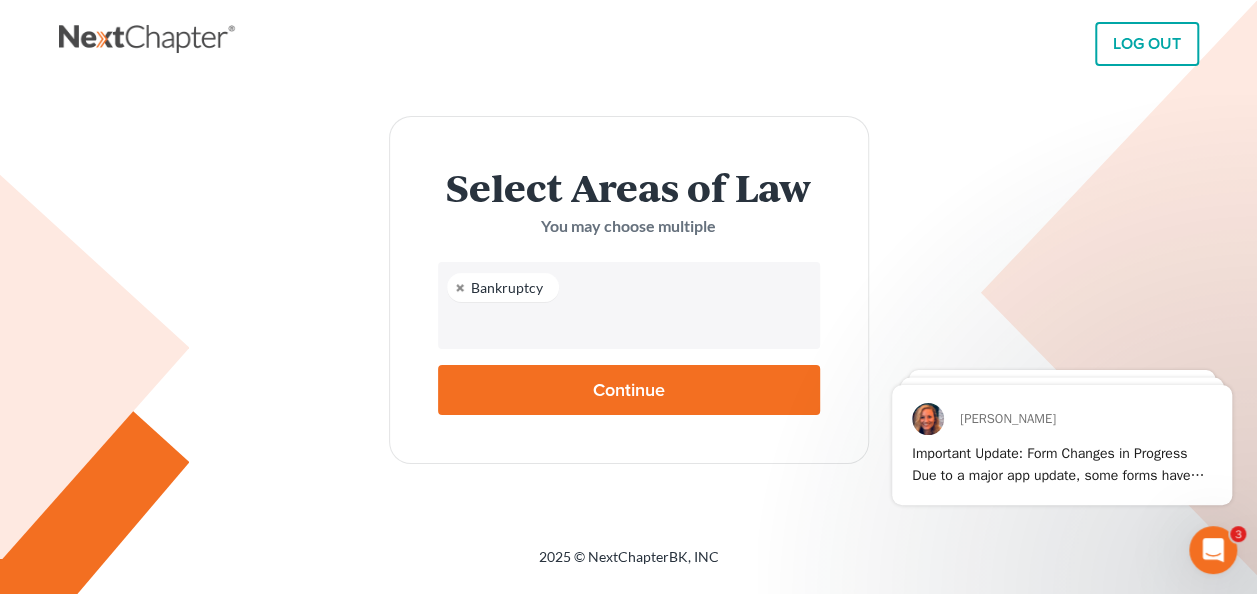 scroll, scrollTop: 0, scrollLeft: 0, axis: both 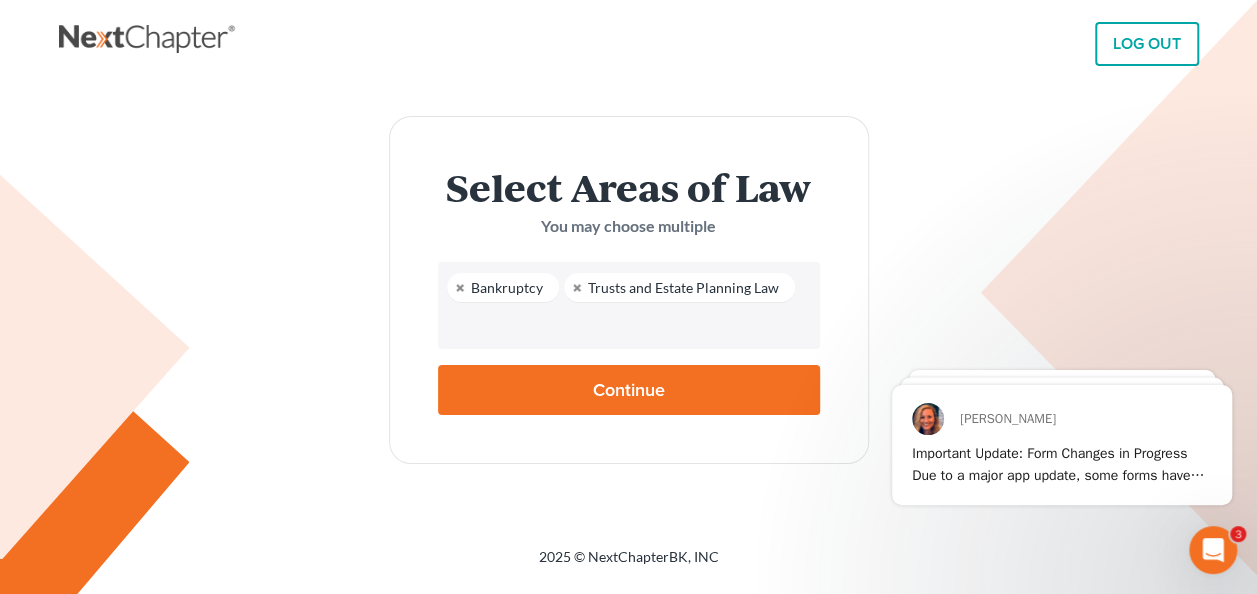 click at bounding box center (627, 325) 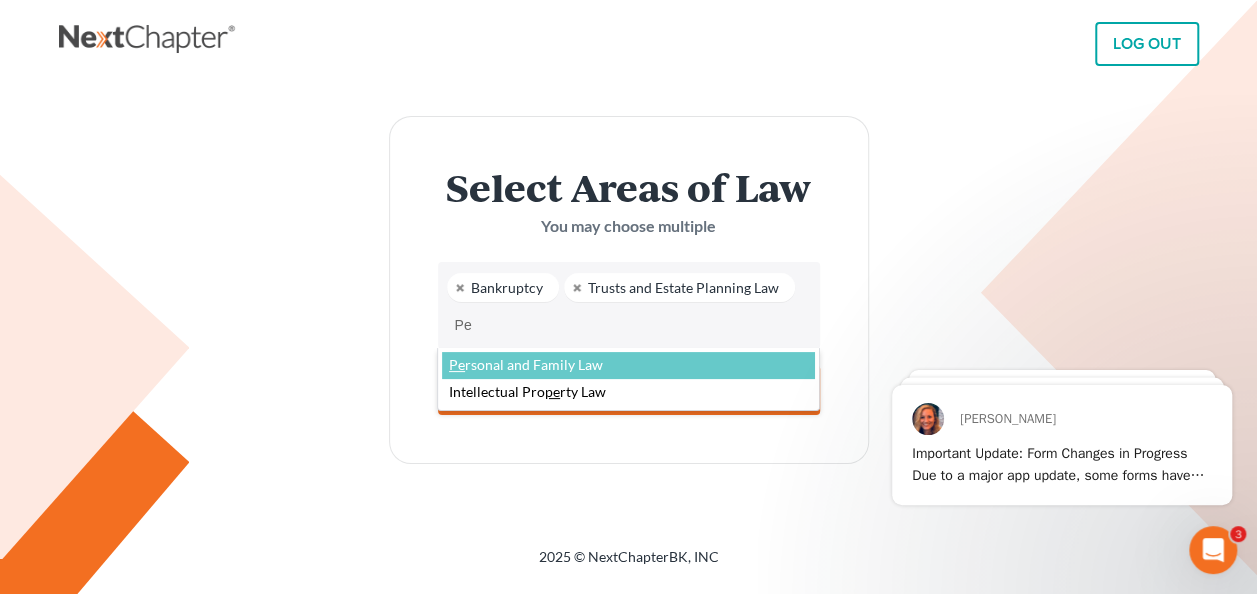 type on "P" 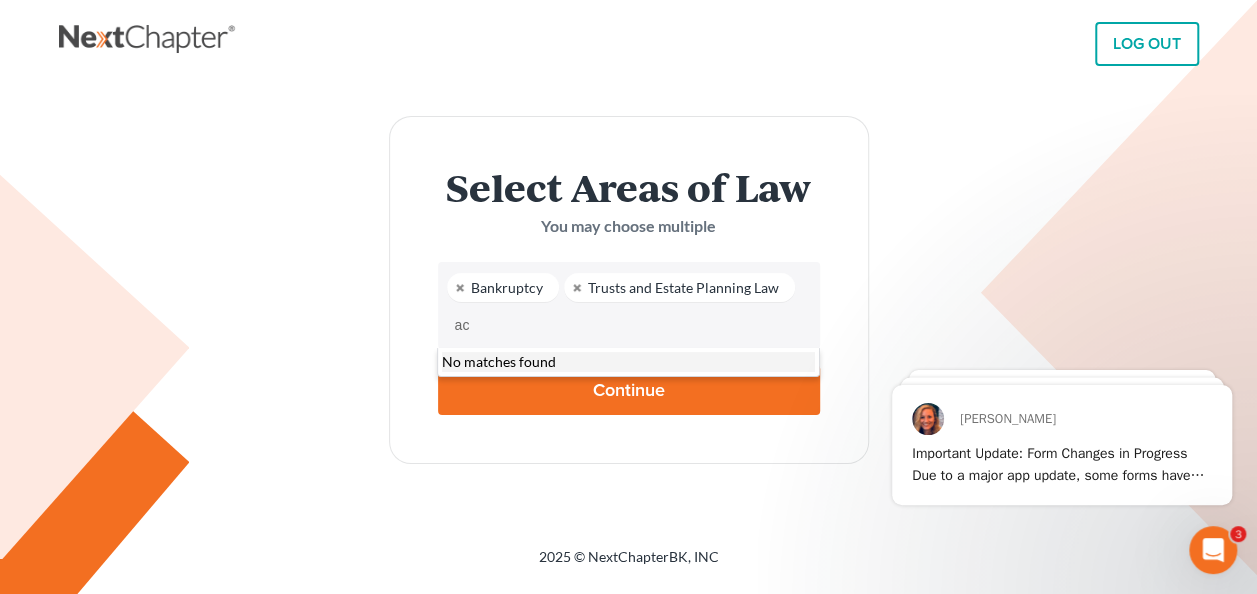 type on "a" 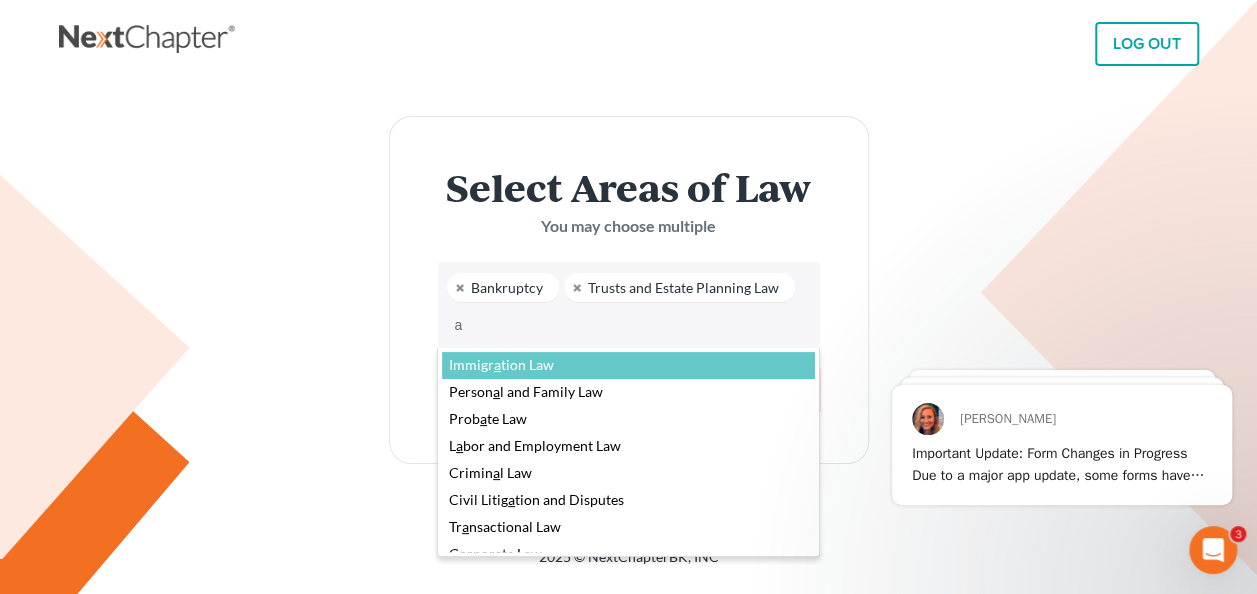 type 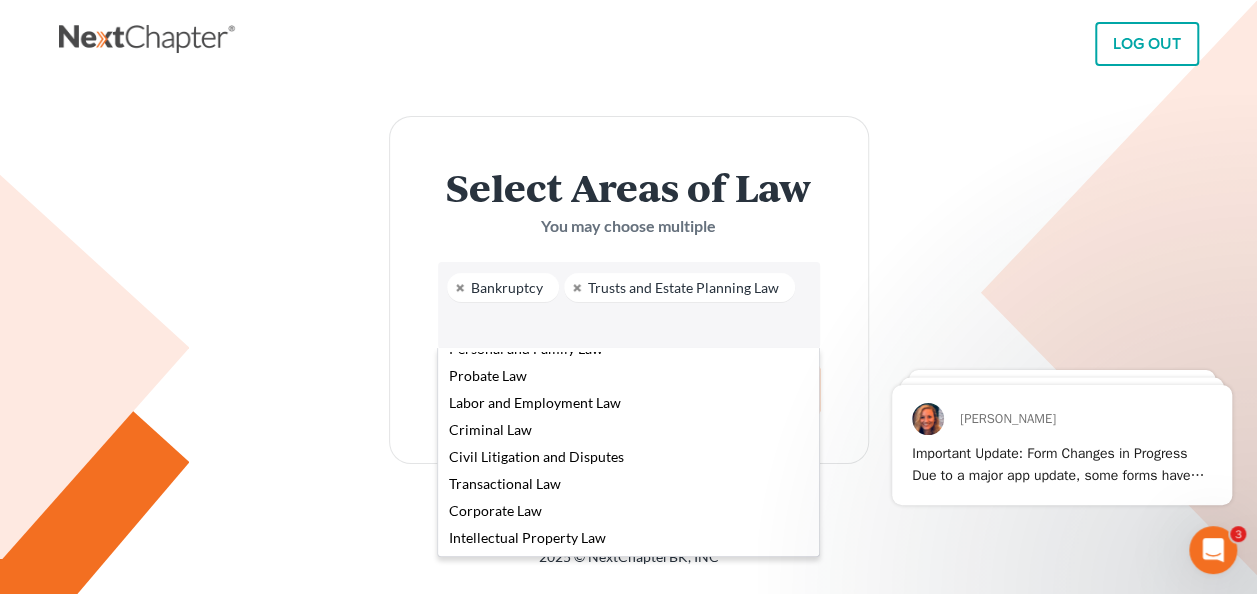scroll, scrollTop: 0, scrollLeft: 0, axis: both 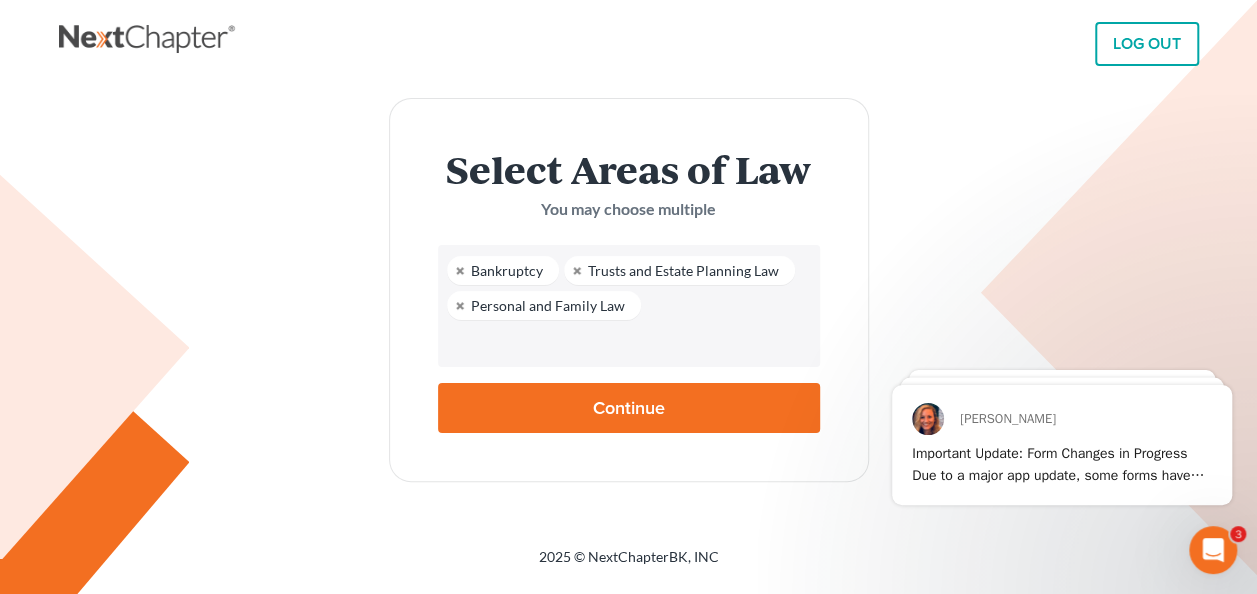 click on "Continue" at bounding box center [629, 408] 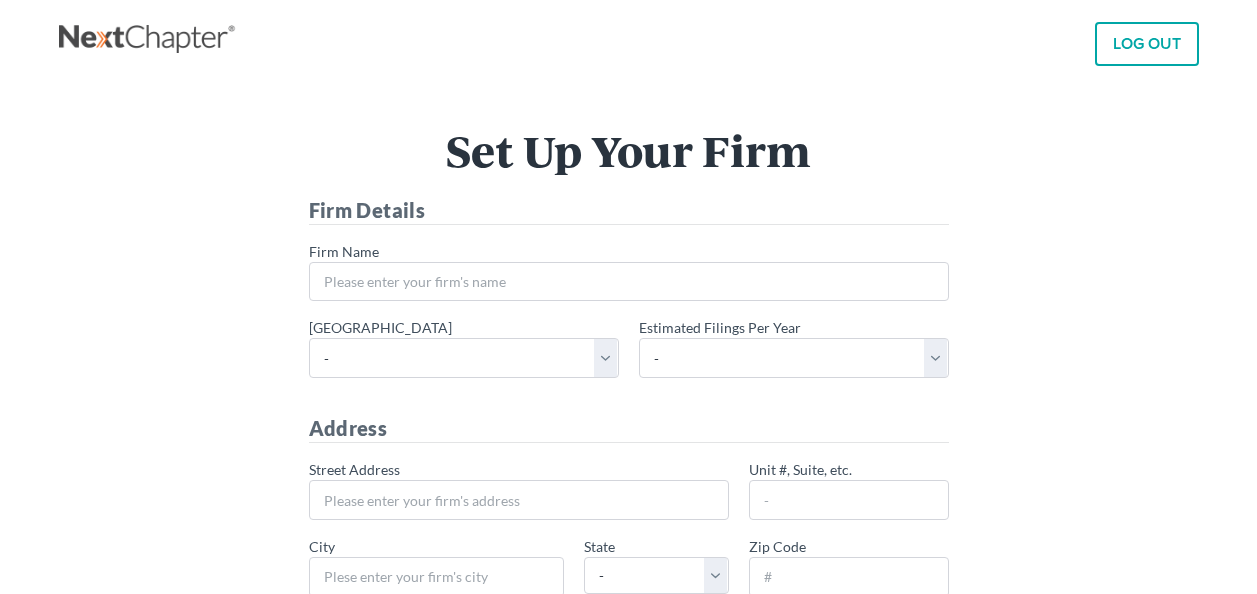 scroll, scrollTop: 0, scrollLeft: 0, axis: both 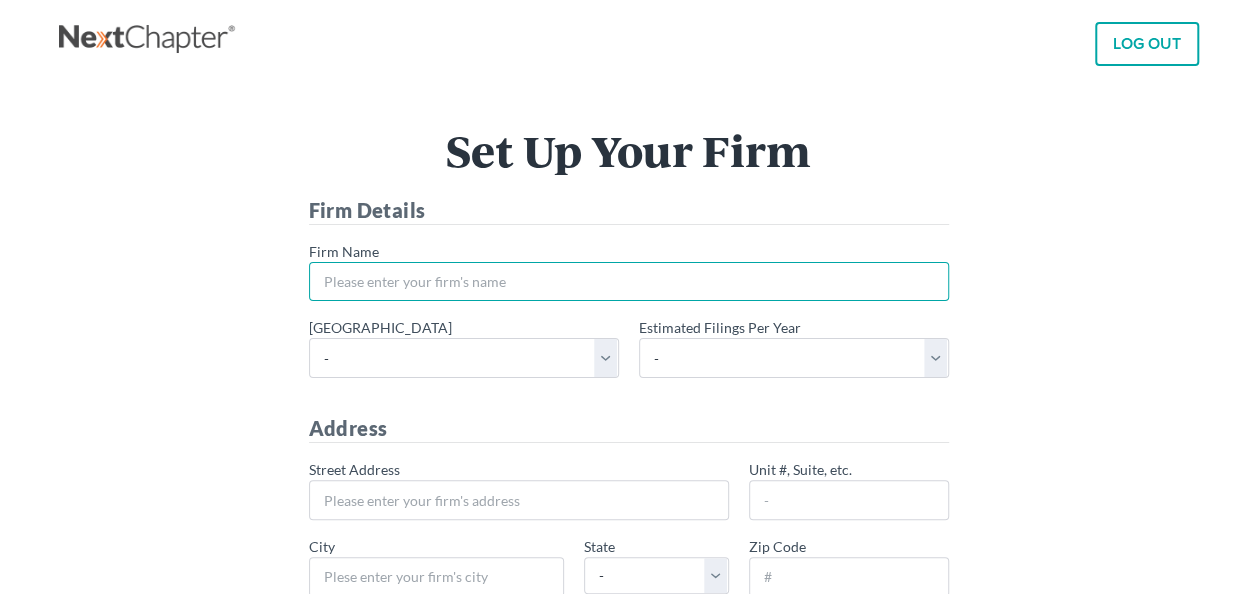 click on "*  Firm Name" at bounding box center (629, 282) 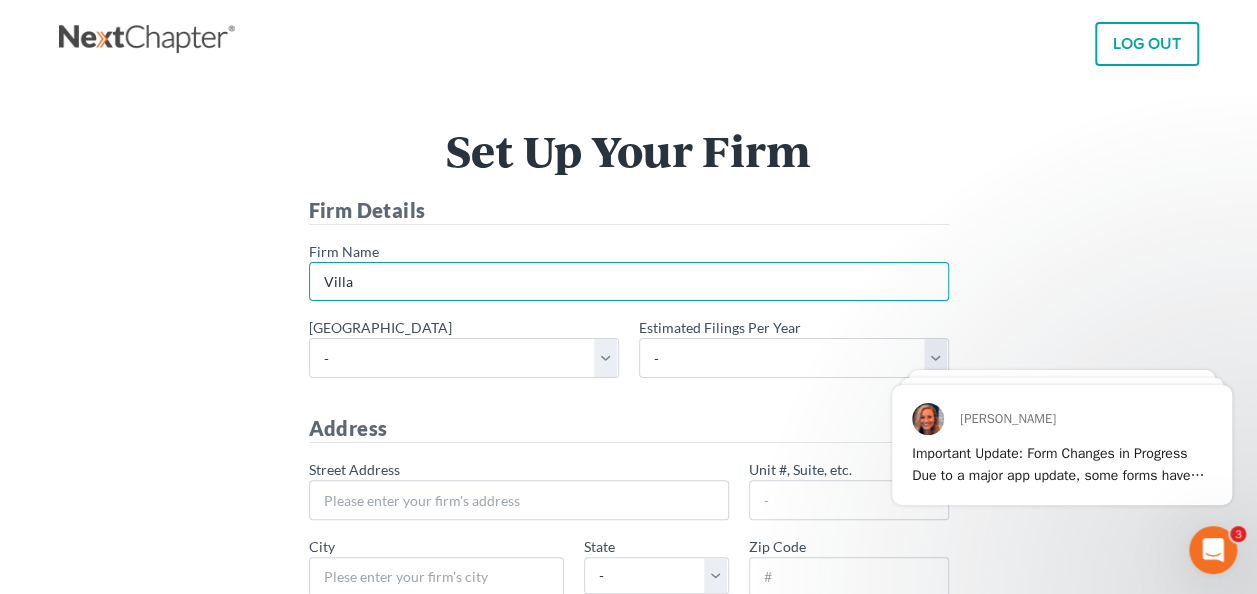 scroll, scrollTop: 0, scrollLeft: 0, axis: both 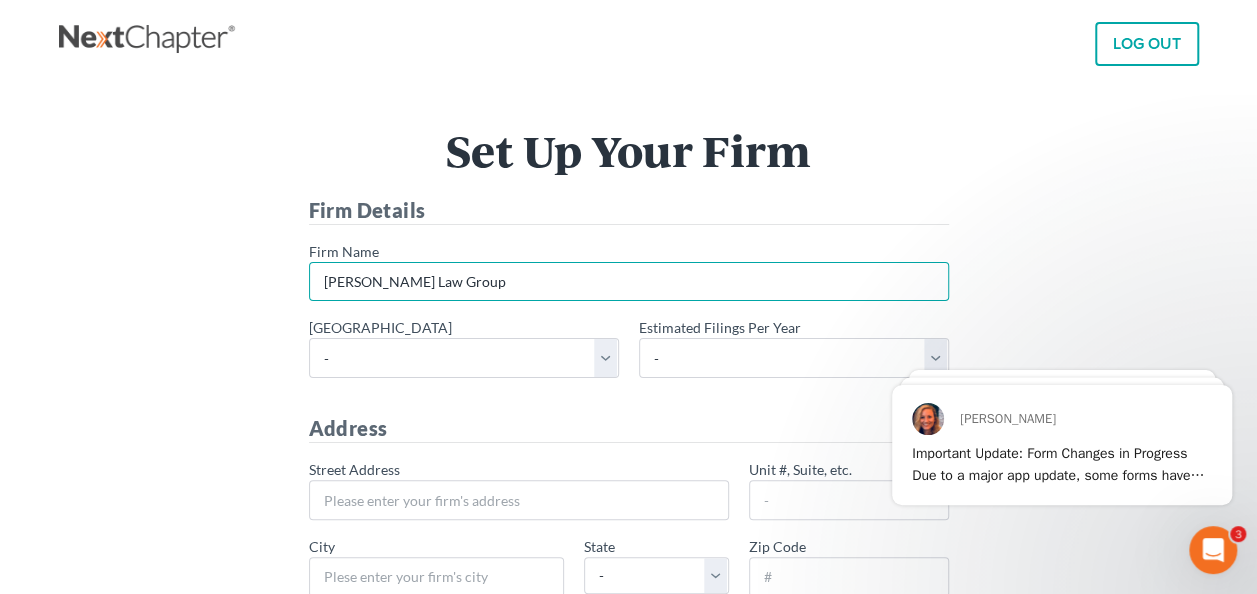 type on "[PERSON_NAME] Law Group" 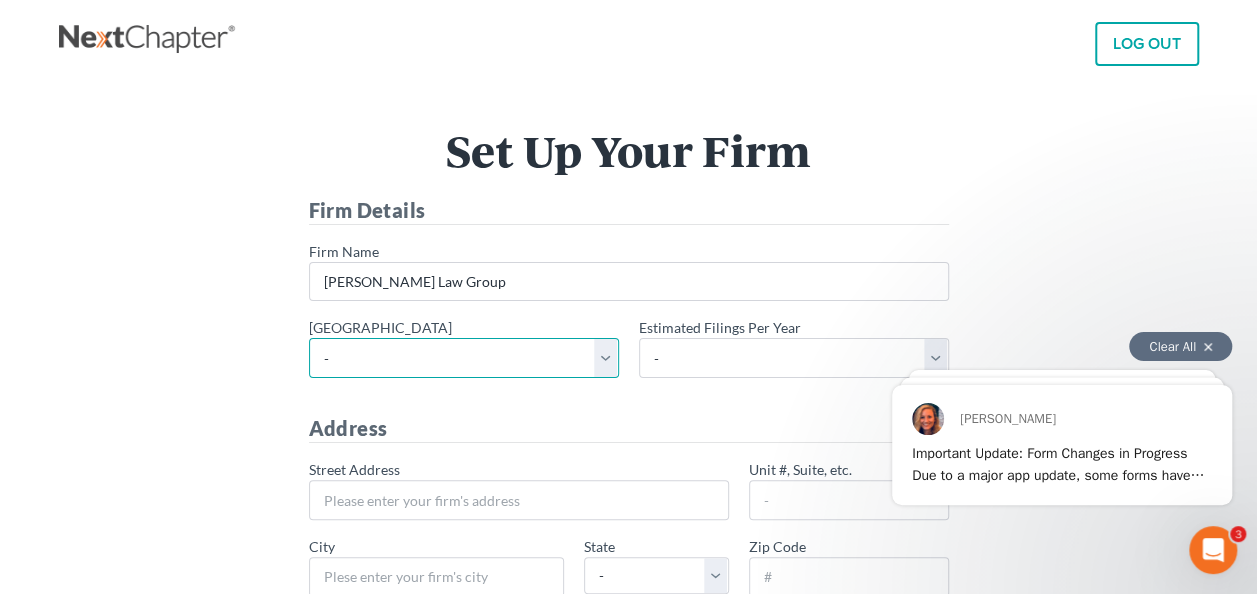 click on "-
Alabama - Middle
Alabama - Northern
Alabama - Southern
Alaska
Arizona
Arkansas - Eastern
Arkansas - Western
California - Central
California - Eastern
California - Northern
California - Southern
Colorado
Connecticut
Delaware
District of Columbia
Florida - Middle
Florida - Northern
Florida - Southern
Georgia - Middle
Georgia - Northern
Georgia - Southern
Guam
Hawaii
Idaho
Illinois - Central
Illinois - Northern
Illinois - Southern
Indiana - Northern
Indiana - Southern
Iowa - Northern
Iowa - Southern
Kansas
Kentucky
Kentucky - Eastern
Kentucky - Western
Louisiana - Eastern
Louisiana - Middle
Louisiana - Western
Maine
Maryland
Massachusetts
Michigan - Eastern
Michigan - Western
Minnesota
Mississippi - Northern
Mississippi - Southern
Missouri - Eastern
Missouri - Western
Montana
Nebraska
Nevada
New Hampshire
New Jersey
New Mexico
New York - Eastern
New York - Northern
New York - Southern" at bounding box center (464, 358) 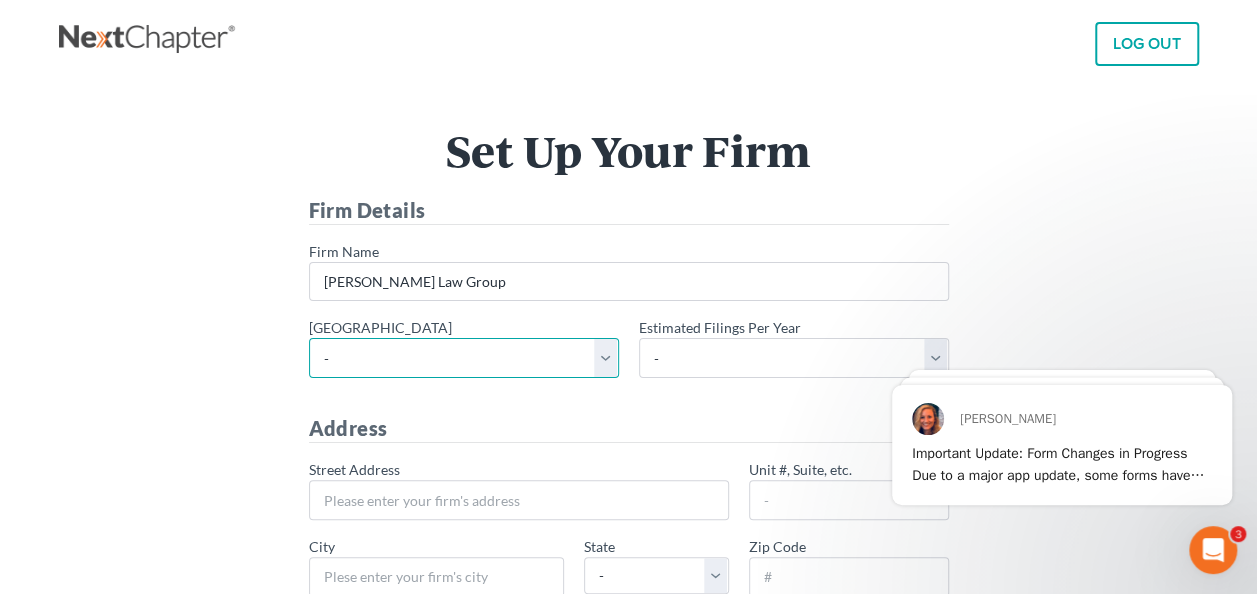 select on "22" 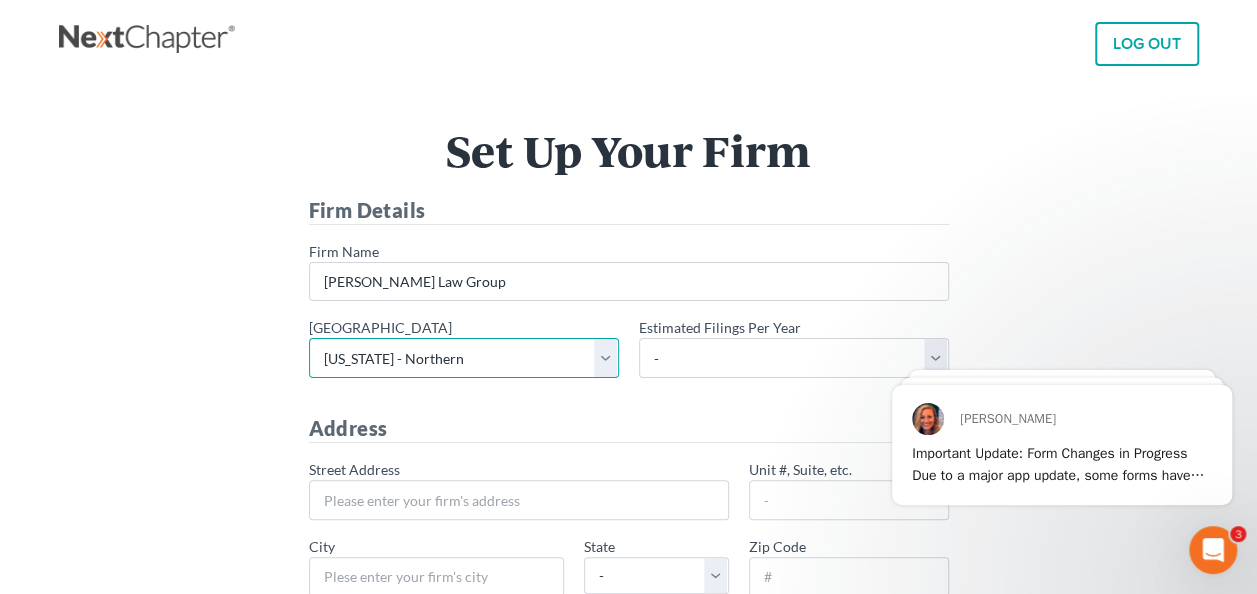 click on "-
Alabama - Middle
Alabama - Northern
Alabama - Southern
Alaska
Arizona
Arkansas - Eastern
Arkansas - Western
California - Central
California - Eastern
California - Northern
California - Southern
Colorado
Connecticut
Delaware
District of Columbia
Florida - Middle
Florida - Northern
Florida - Southern
Georgia - Middle
Georgia - Northern
Georgia - Southern
Guam
Hawaii
Idaho
Illinois - Central
Illinois - Northern
Illinois - Southern
Indiana - Northern
Indiana - Southern
Iowa - Northern
Iowa - Southern
Kansas
Kentucky
Kentucky - Eastern
Kentucky - Western
Louisiana - Eastern
Louisiana - Middle
Louisiana - Western
Maine
Maryland
Massachusetts
Michigan - Eastern
Michigan - Western
Minnesota
Mississippi - Northern
Mississippi - Southern
Missouri - Eastern
Missouri - Western
Montana
Nebraska
Nevada
New Hampshire
New Jersey
New Mexico
New York - Eastern
New York - Northern
New York - Southern" at bounding box center (464, 358) 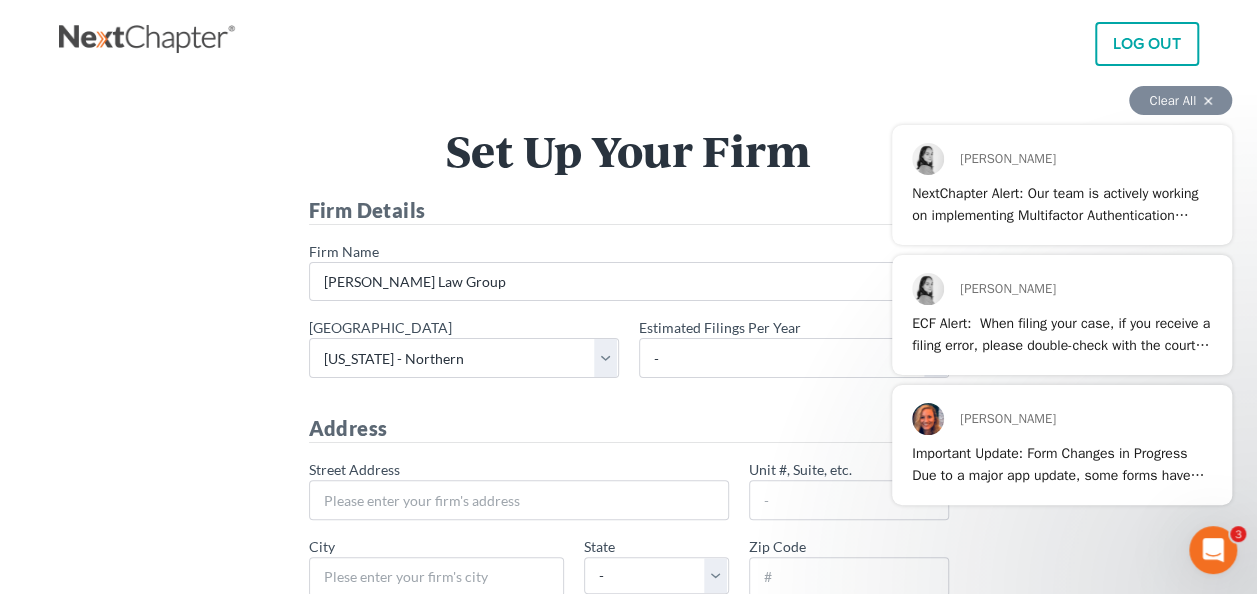 click on "Clear All" at bounding box center (1062, 95) 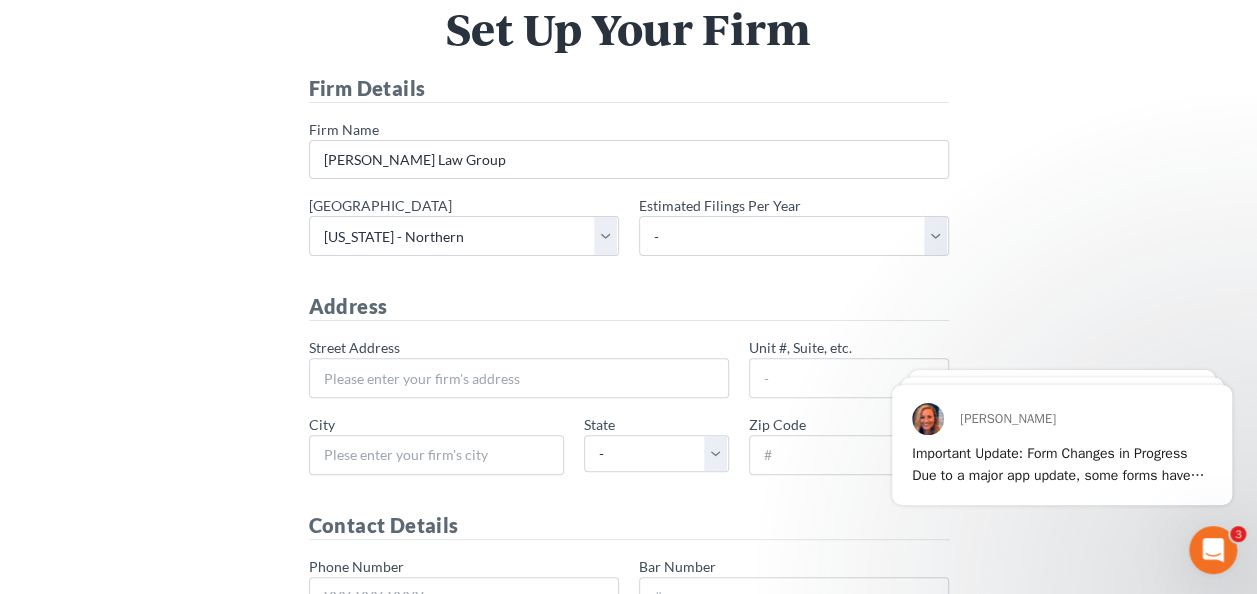 scroll, scrollTop: 128, scrollLeft: 0, axis: vertical 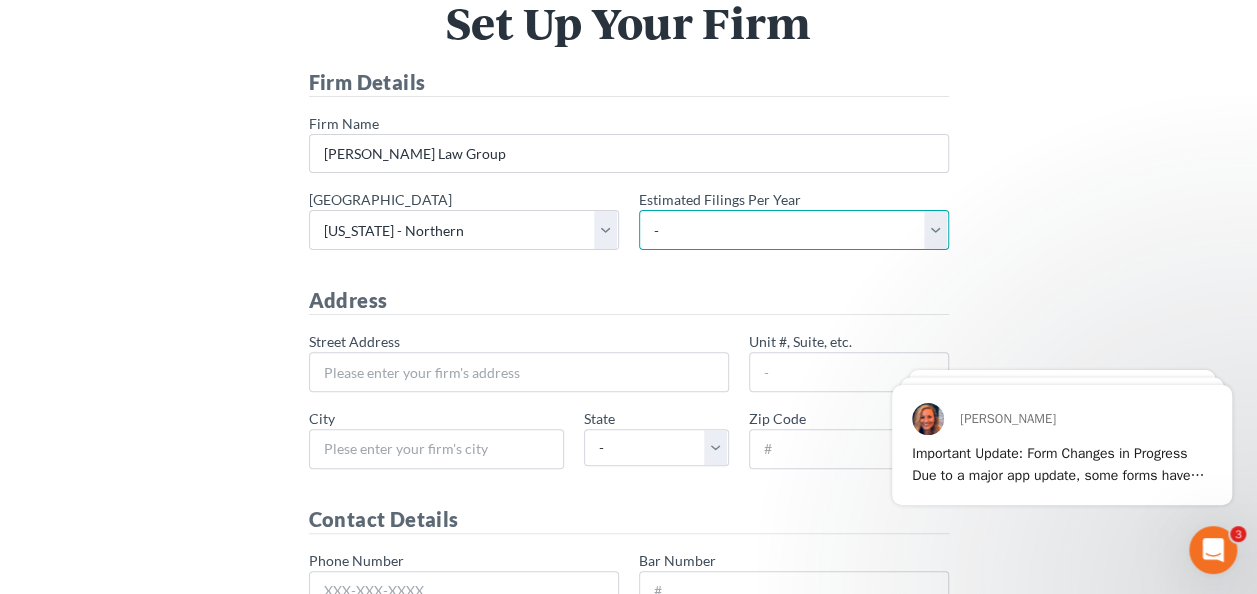 click on "-
1-10
11-50
50+" at bounding box center (794, 230) 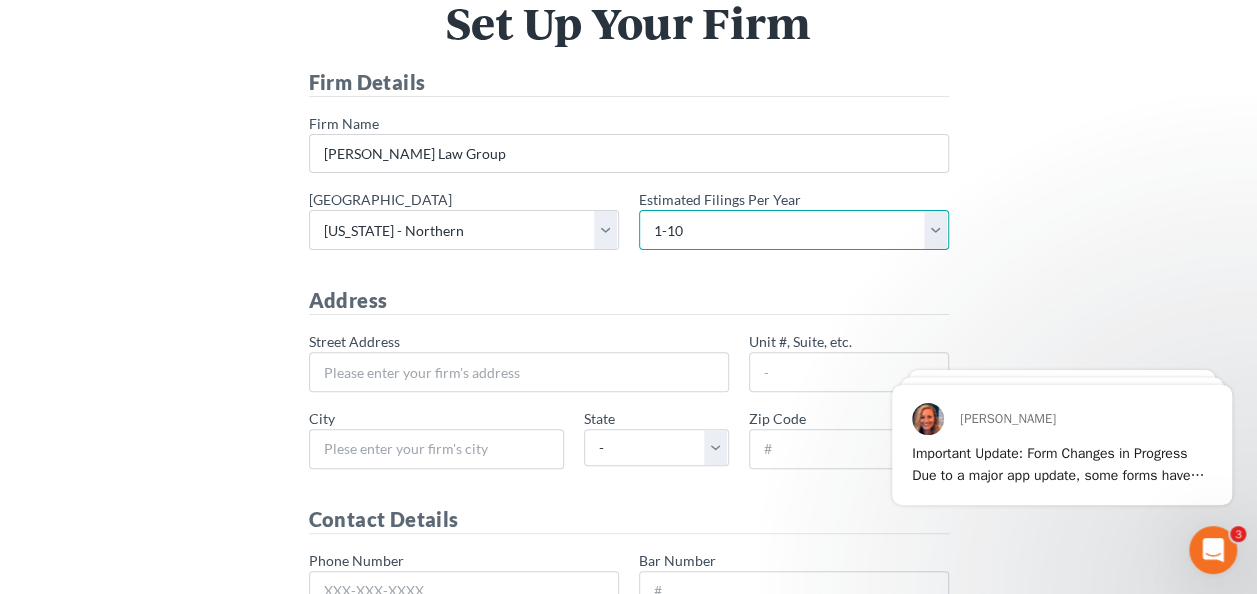 click on "-
1-10
11-50
50+" at bounding box center (794, 230) 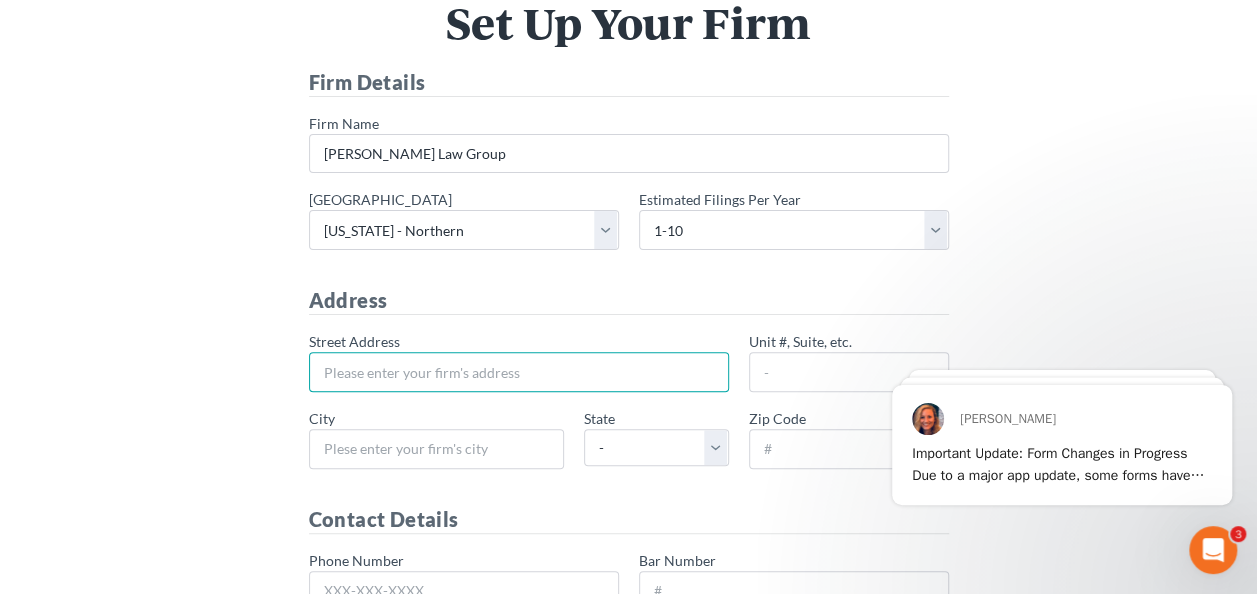 click on "*  Street Address" at bounding box center (519, 372) 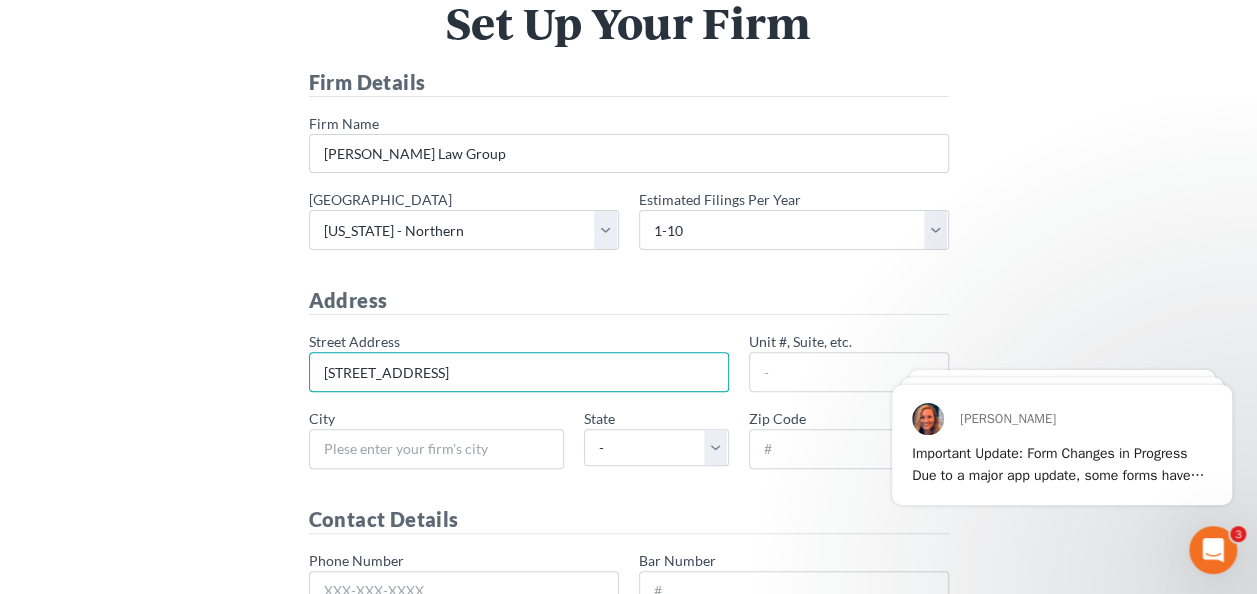 type on "[STREET_ADDRESS]" 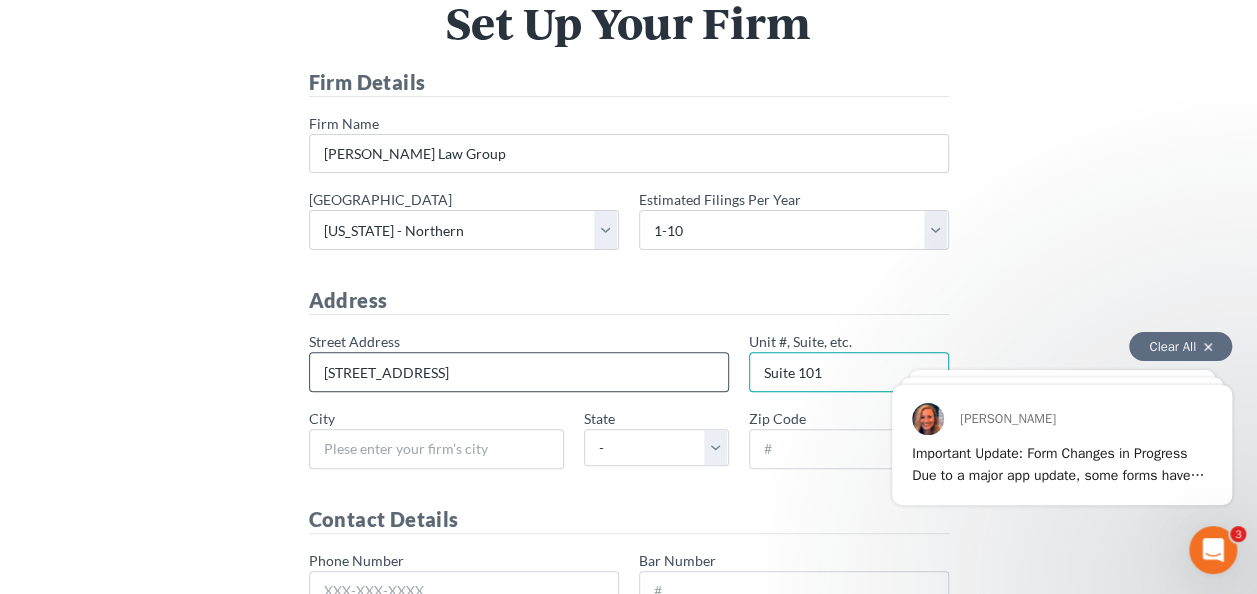 type on "Suite 101" 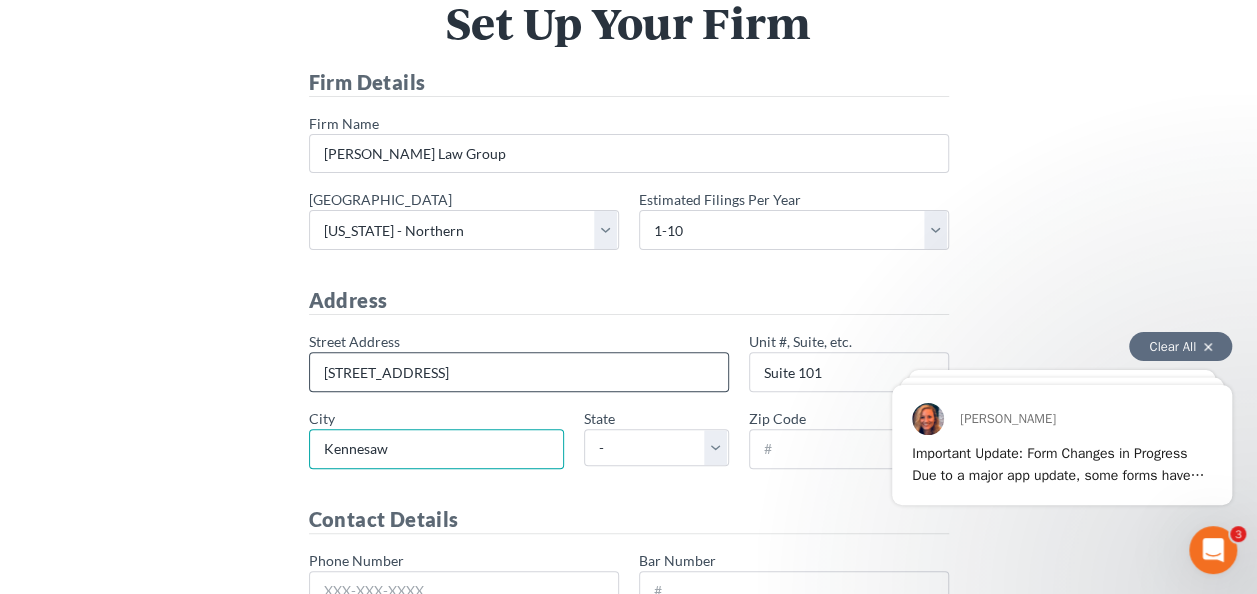 type on "Kennesaw" 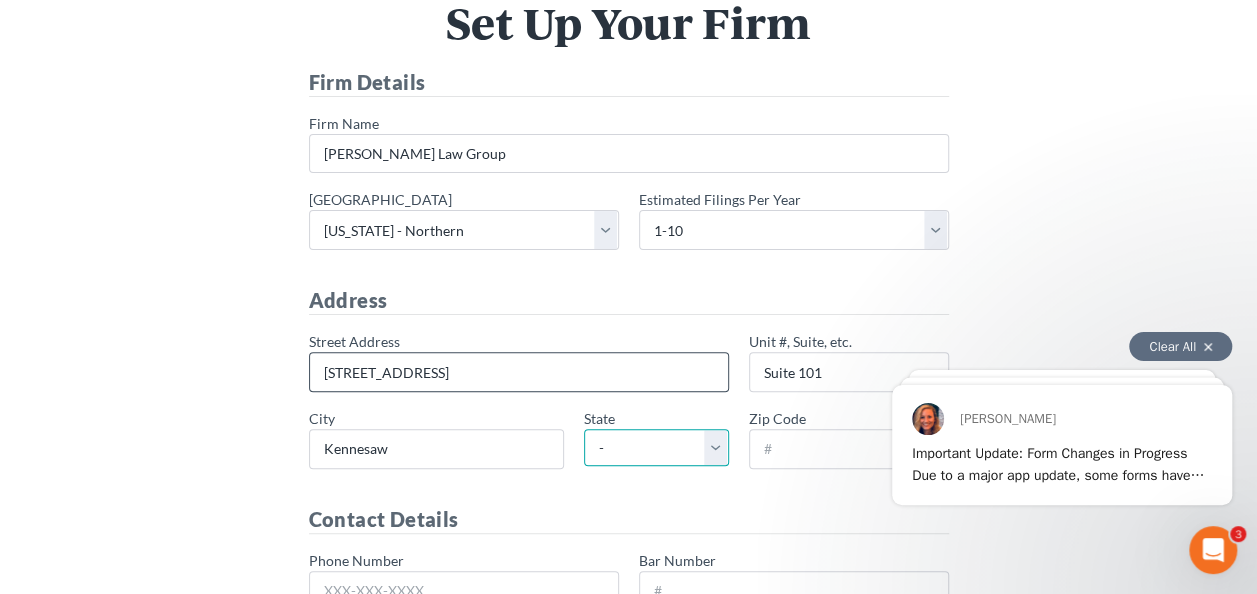 select on "GA" 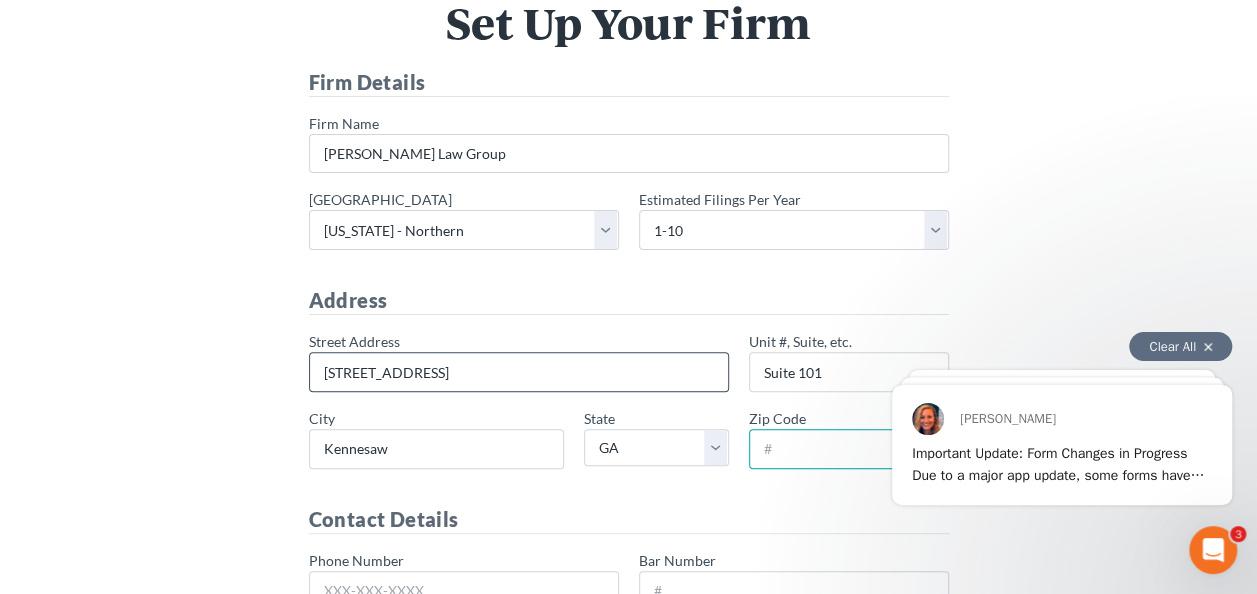 type on "2" 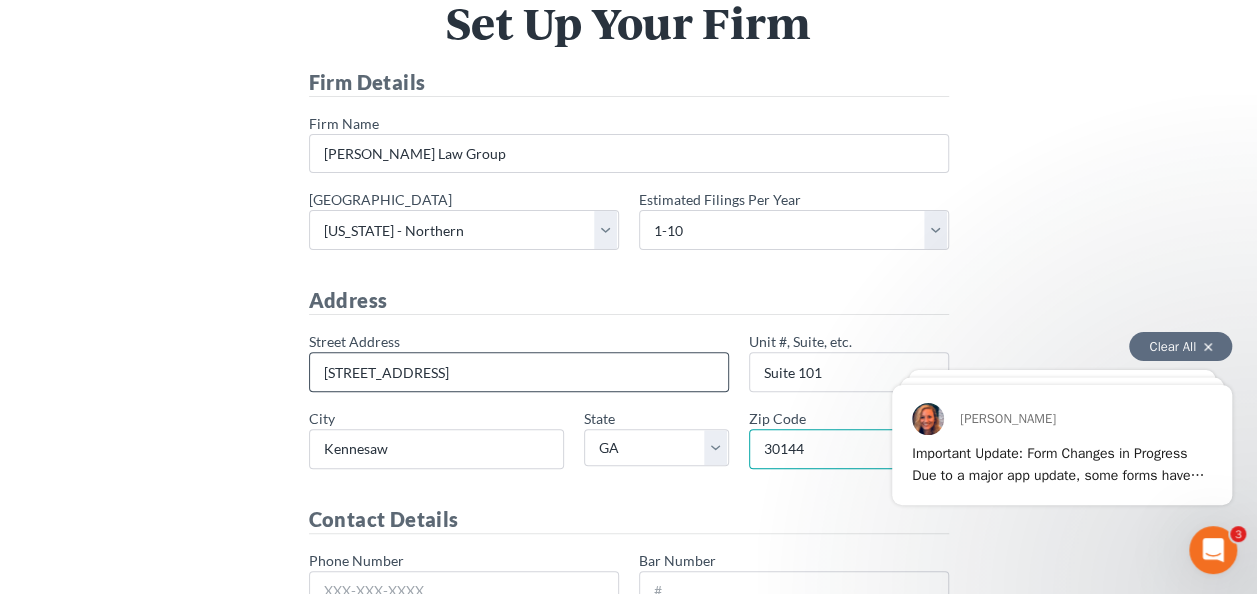 type on "30144" 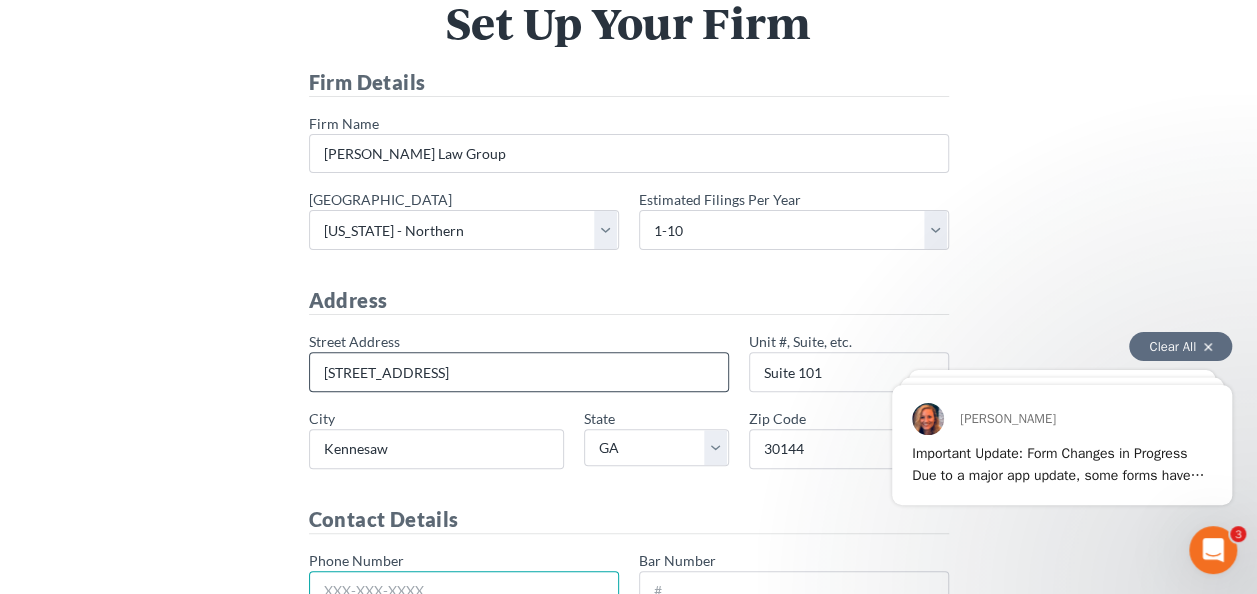scroll, scrollTop: 140, scrollLeft: 0, axis: vertical 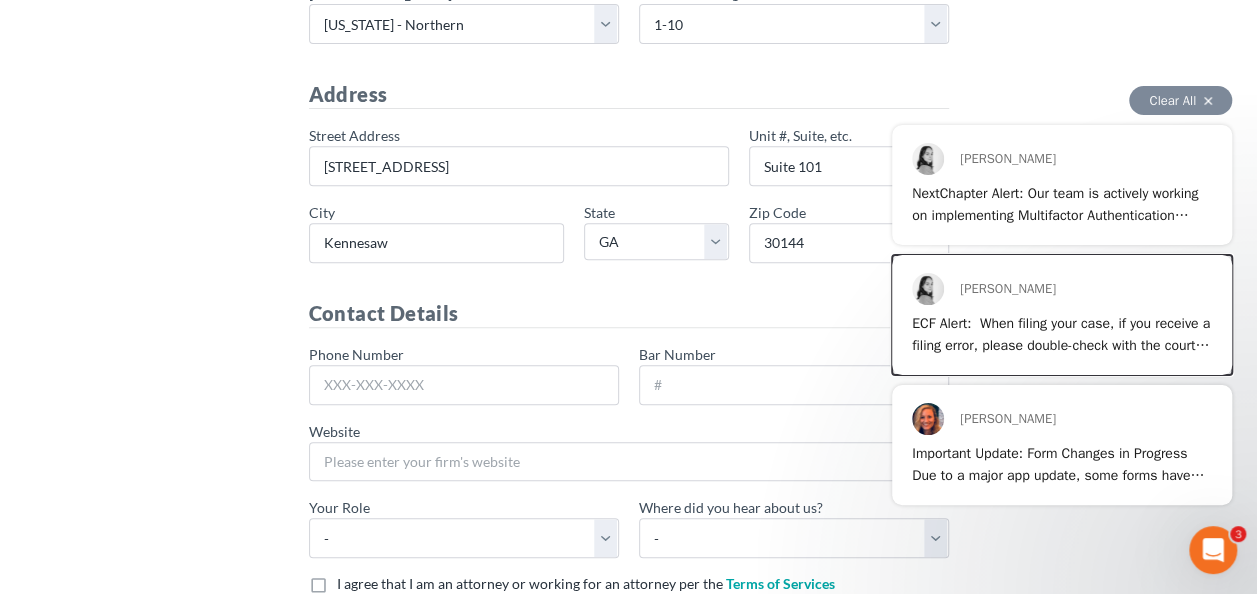 click on "Lindsey ECF Alert: ​ When filing your case, if you receive a filing error, please double-check with the court to make sure that the case did not file. We have had reports of cases receiving error messages but actually going through and filing. This has caused some users to unknowingly file again, causing a duplicate filing with the court. We are currently investigating this issue. We appreciate your understanding and will be in touch with additional updates." at bounding box center [1062, 315] 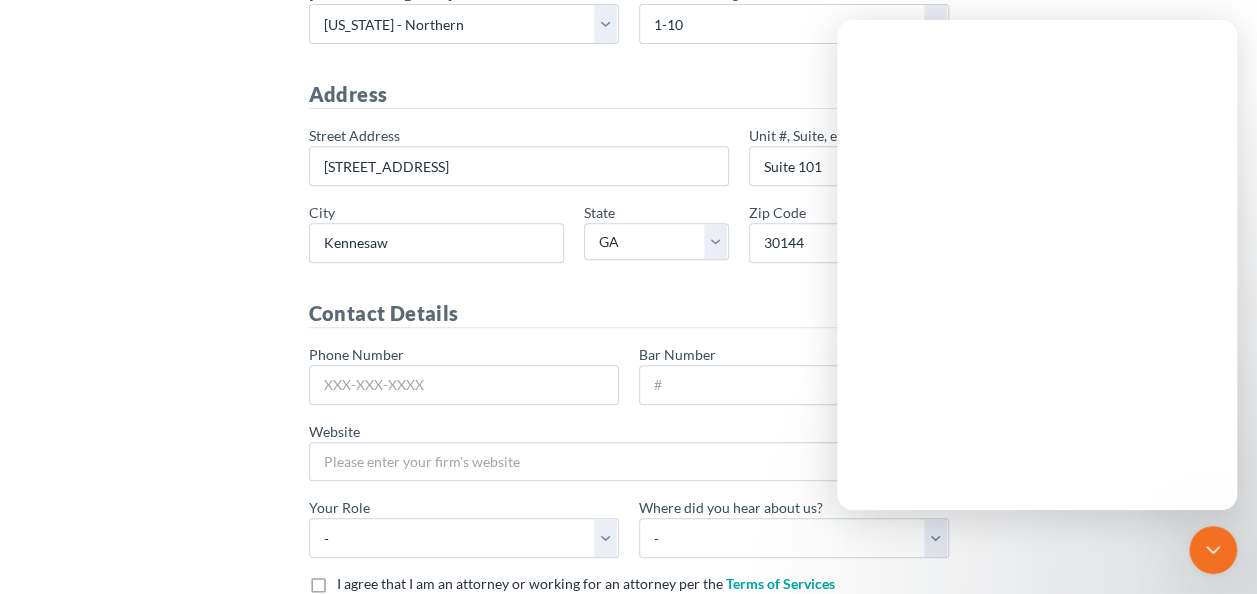 scroll, scrollTop: 0, scrollLeft: 0, axis: both 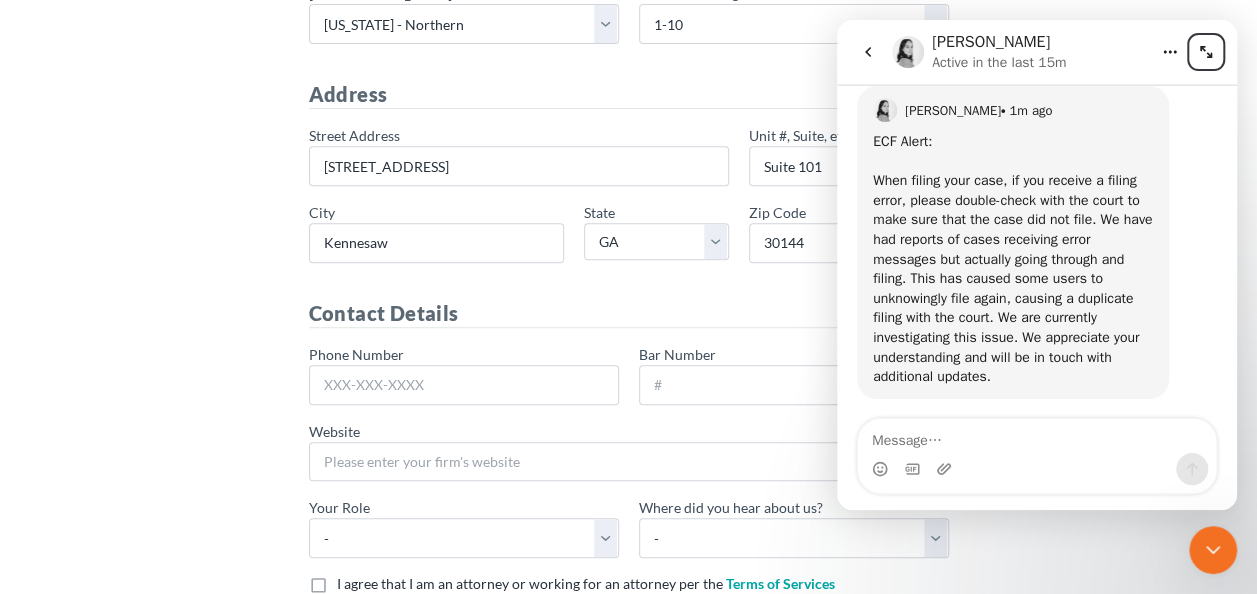 click at bounding box center (1206, 52) 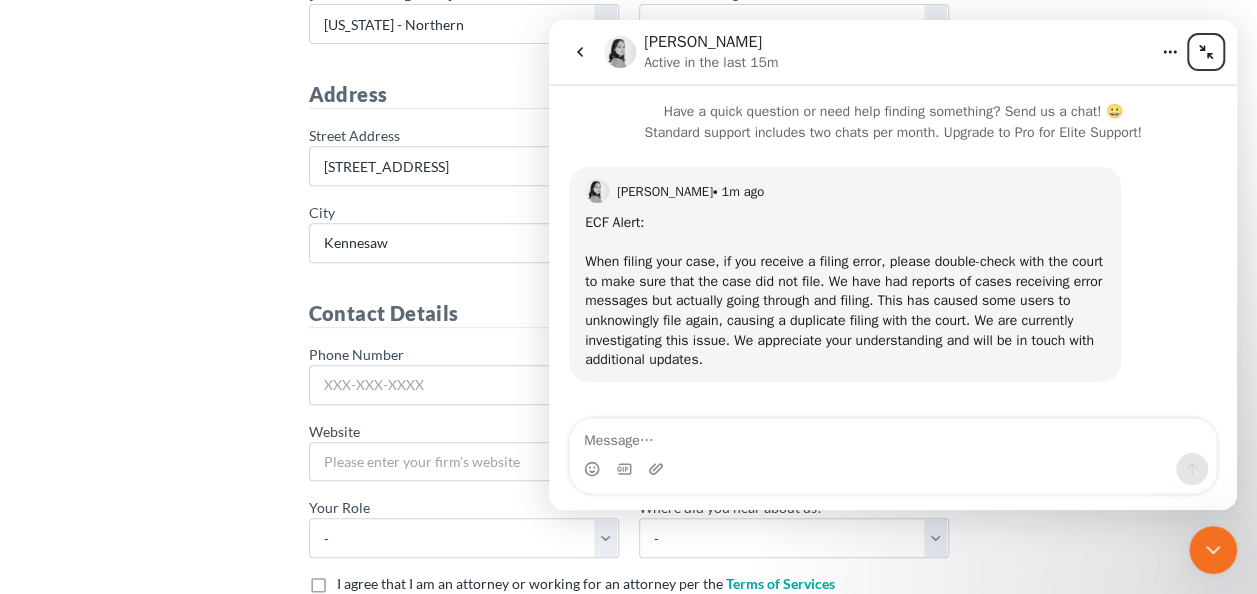 scroll, scrollTop: 0, scrollLeft: 0, axis: both 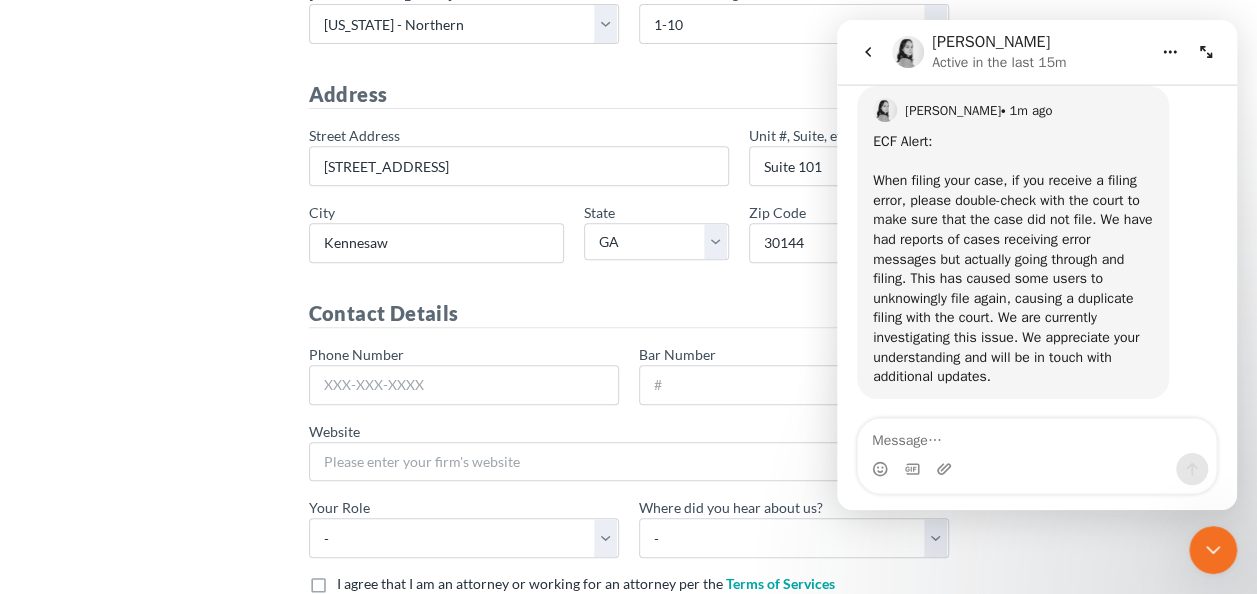click on "Firm Details *  Firm Name Villanueva Law Group *  Primary district -
Alabama - Middle
Alabama - Northern
Alabama - Southern
Alaska
Arizona
Arkansas - Eastern
Arkansas - Western
California - Central
California - Eastern
California - Northern
California - Southern
Colorado
Connecticut
Delaware
District of Columbia
Florida - Middle
Florida - Northern
Florida - Southern
Georgia - Middle
Georgia - Northern
Georgia - Southern
Guam
Hawaii
Idaho
Illinois - Central
Illinois - Northern
Illinois - Southern
Indiana - Northern
Indiana - Southern
Iowa - Northern
Iowa - Southern
Kansas
Kentucky
Kentucky - Eastern
Kentucky - Western
Louisiana - Eastern
Louisiana - Middle
Louisiana - Western
Maine
Maryland
Massachusetts
Michigan - Eastern
Michigan - Western
Minnesota
Mississippi - Northern
Mississippi - Southern
Missouri - Eastern
Missouri - Western
Montana
Nebraska
Nevada
New Hampshire
New Jersey
New Mexico" at bounding box center [629, 268] 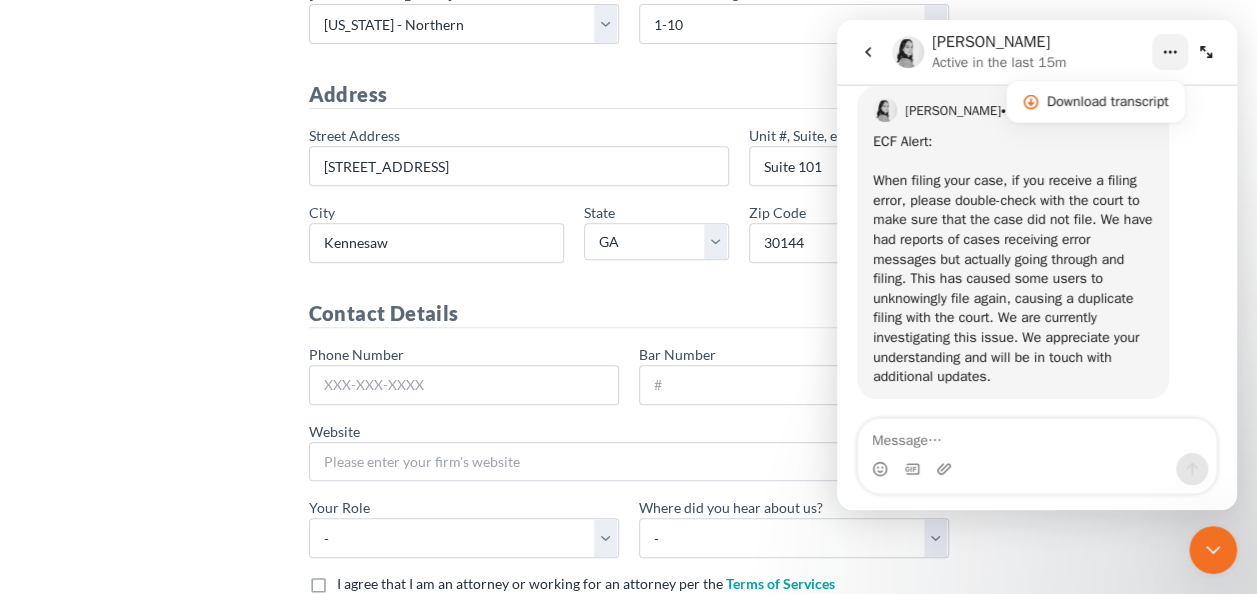 click on "Set Up Your Firm Firm Details *  Firm Name Villanueva Law Group *  Primary district -
Alabama - Middle
Alabama - Northern
Alabama - Southern
Alaska
Arizona
Arkansas - Eastern
Arkansas - Western
California - Central
California - Eastern
California - Northern
California - Southern
Colorado
Connecticut
Delaware
District of Columbia
Florida - Middle
Florida - Northern
Florida - Southern
Georgia - Middle
Georgia - Northern
Georgia - Southern
Guam
Hawaii
Idaho
Illinois - Central
Illinois - Northern
Illinois - Southern
Indiana - Northern
Indiana - Southern
Iowa - Northern
Iowa - Southern
Kansas
Kentucky
Kentucky - Eastern
Kentucky - Western
Louisiana - Eastern
Louisiana - Middle
Louisiana - Western
Maine
Maryland
Massachusetts
Michigan - Eastern
Michigan - Western
Minnesota
Mississippi - Northern
Mississippi - Southern
Missouri - Eastern
Missouri - Western
Montana
Nebraska
Nevada
New Hampshire
New Jersey" at bounding box center [628, 246] 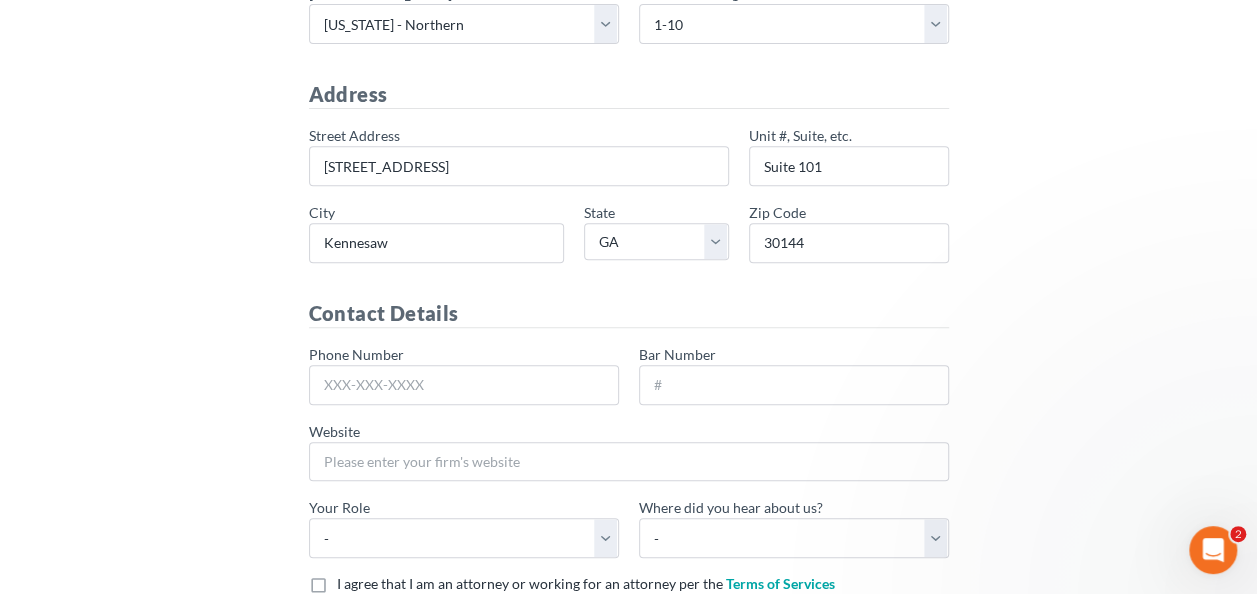 scroll, scrollTop: 0, scrollLeft: 0, axis: both 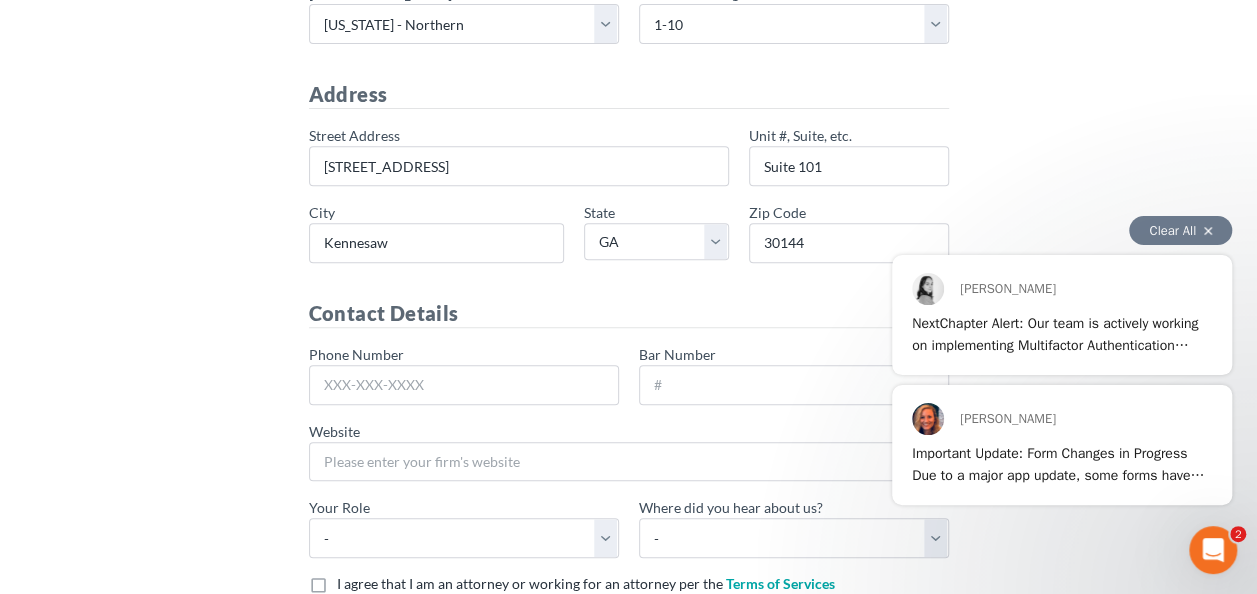 click on "Clear All" at bounding box center (1180, 230) 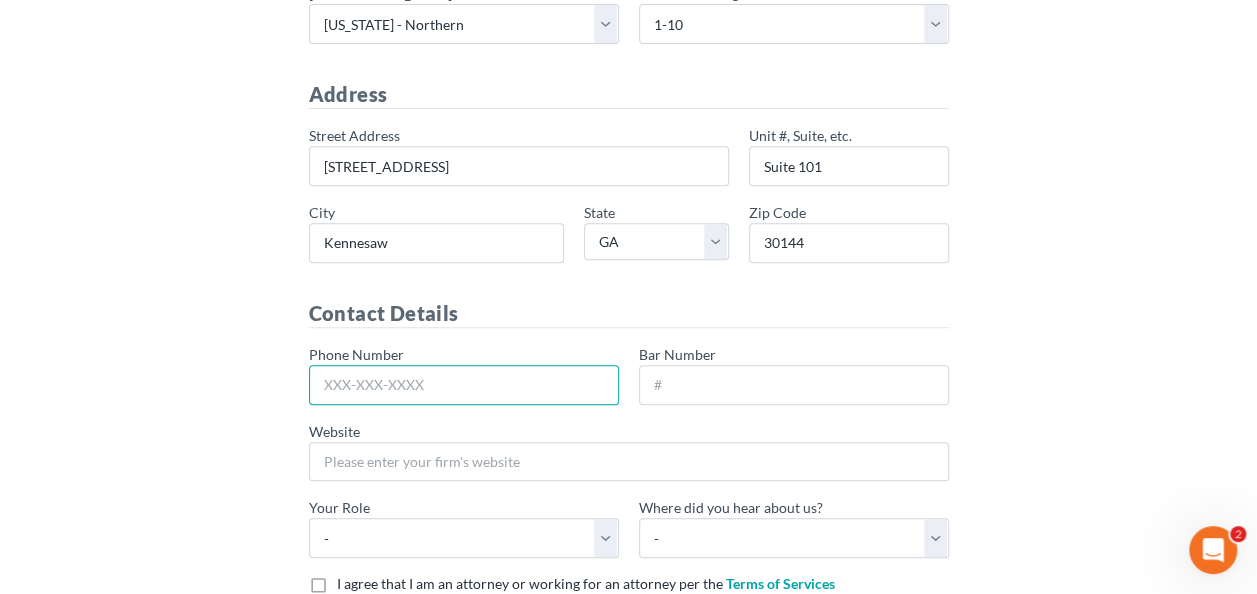 click on "Phone Number" at bounding box center [464, 385] 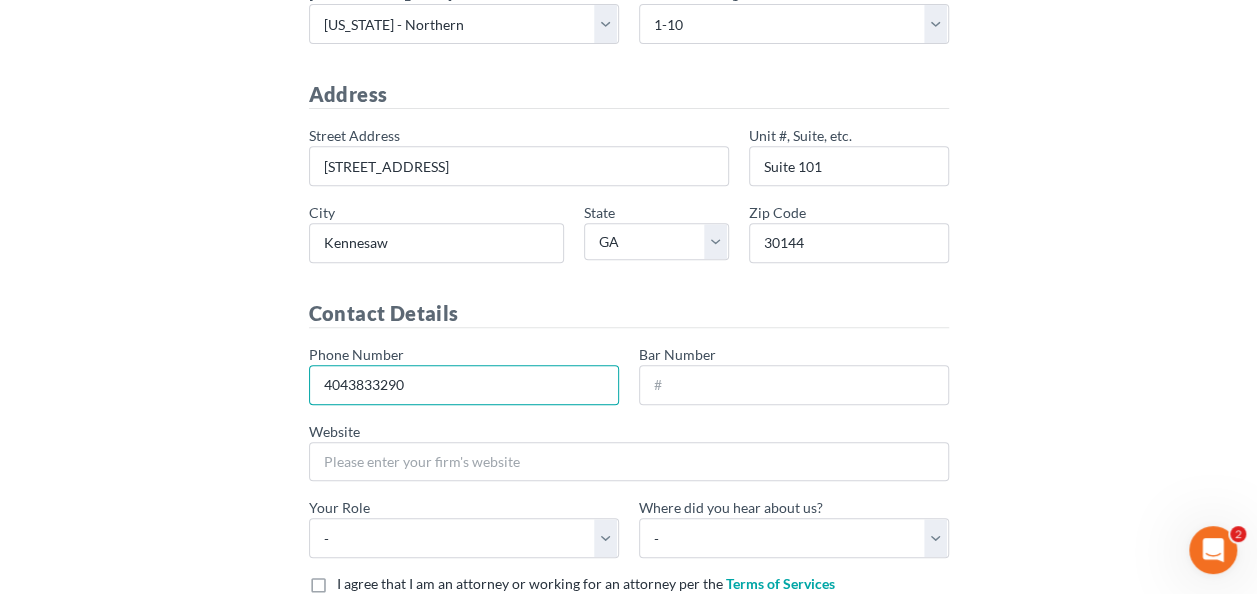 type on "[PHONE_NUMBER]" 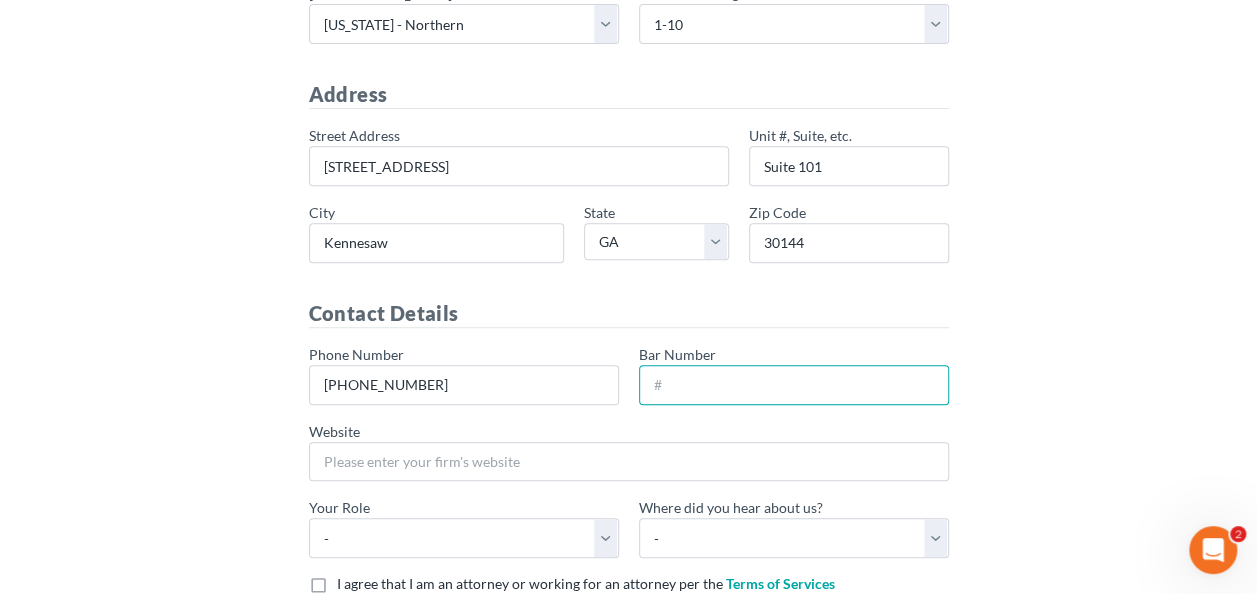 click on "Bar Number" at bounding box center [794, 385] 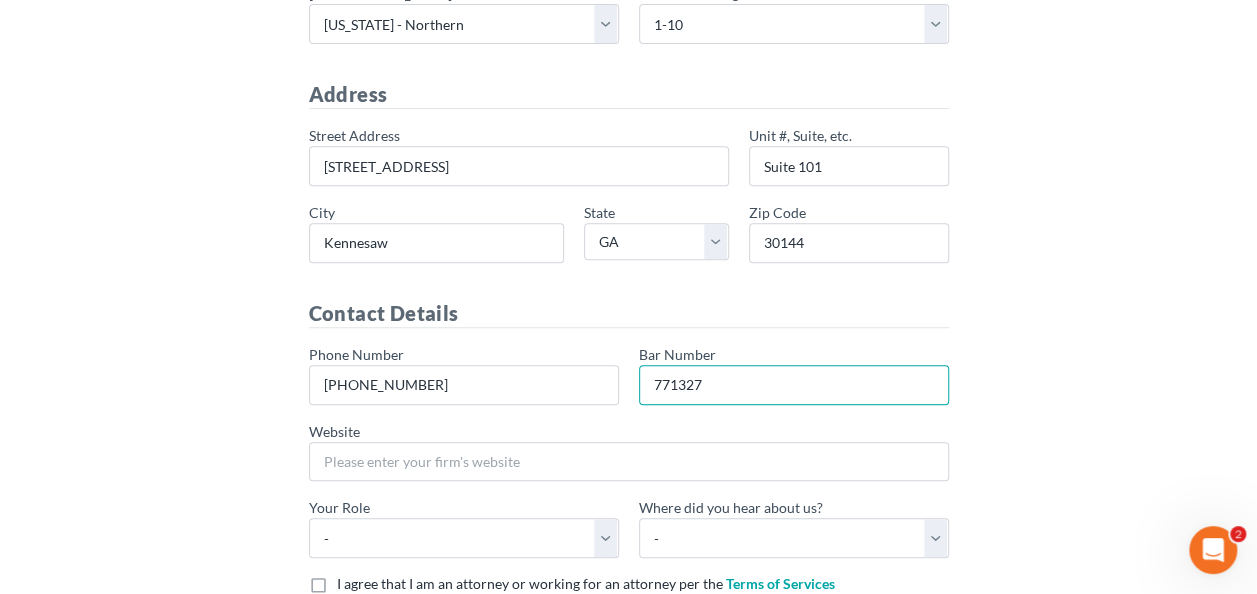 type on "771327" 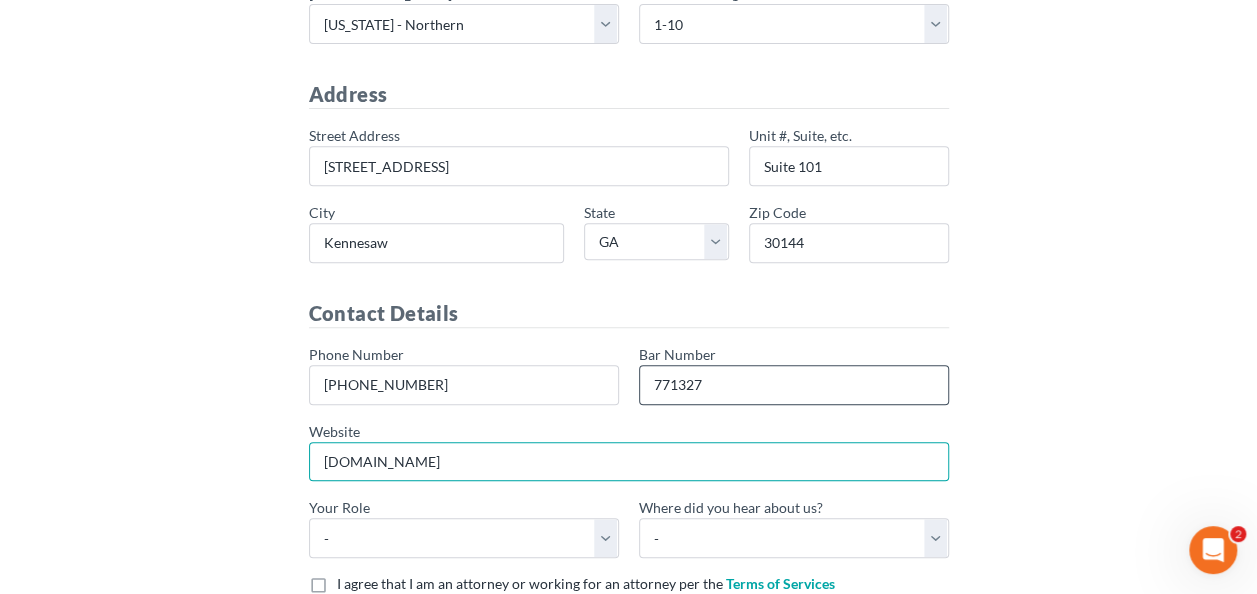 type on "[DOMAIN_NAME]" 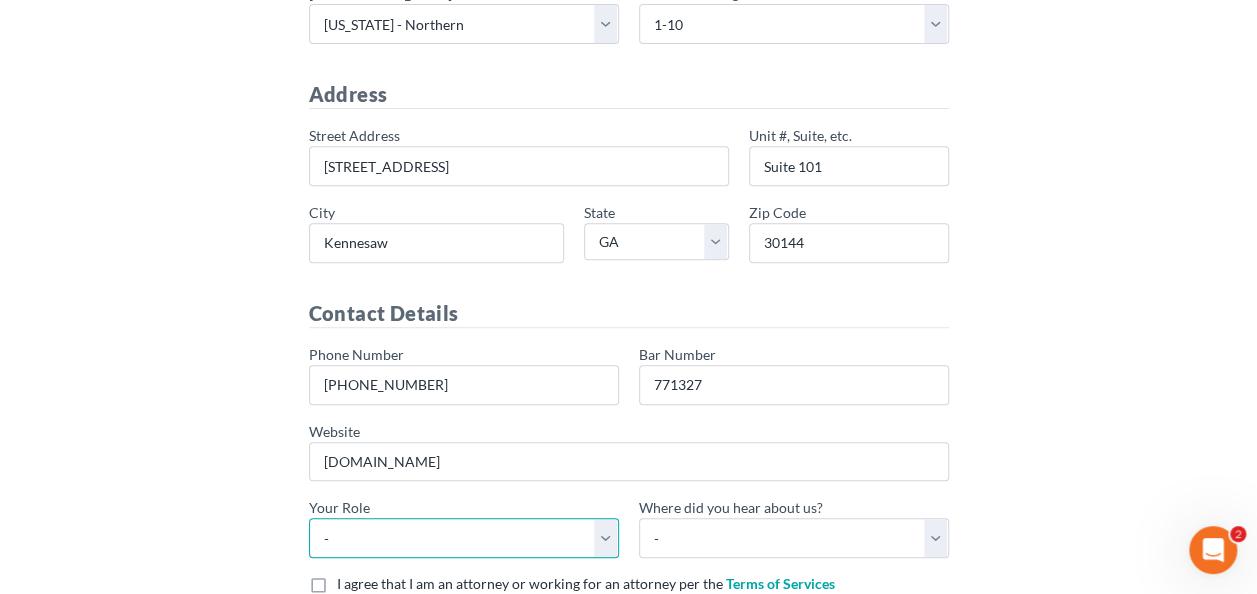 click on "-
Attorney
Paralegal
Assistant" at bounding box center (464, 538) 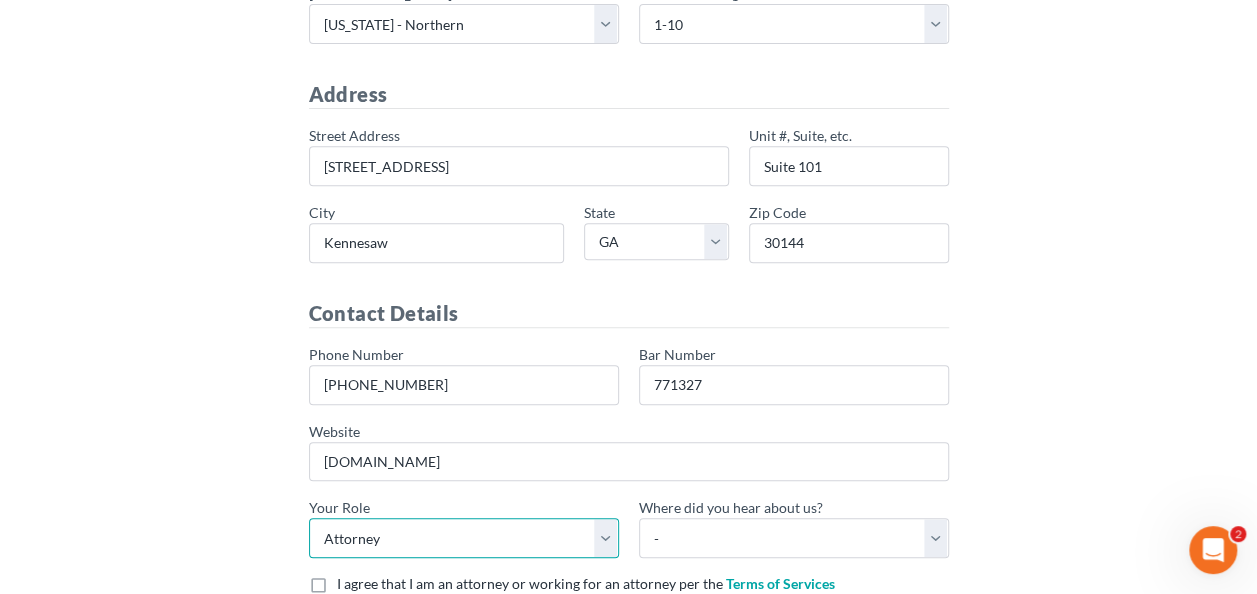 click on "-
Attorney
Paralegal
Assistant" at bounding box center [464, 538] 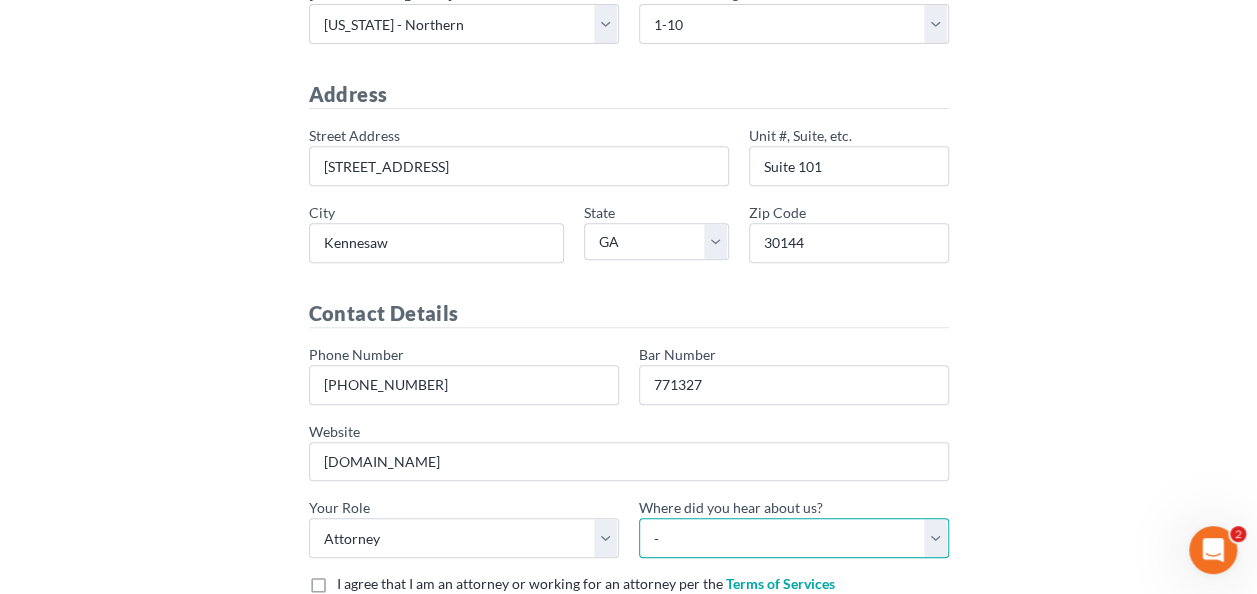 click on "-
Bar association
Capterra
Clio
Email
Facebook
Google
Word of mouth
Other" at bounding box center [794, 538] 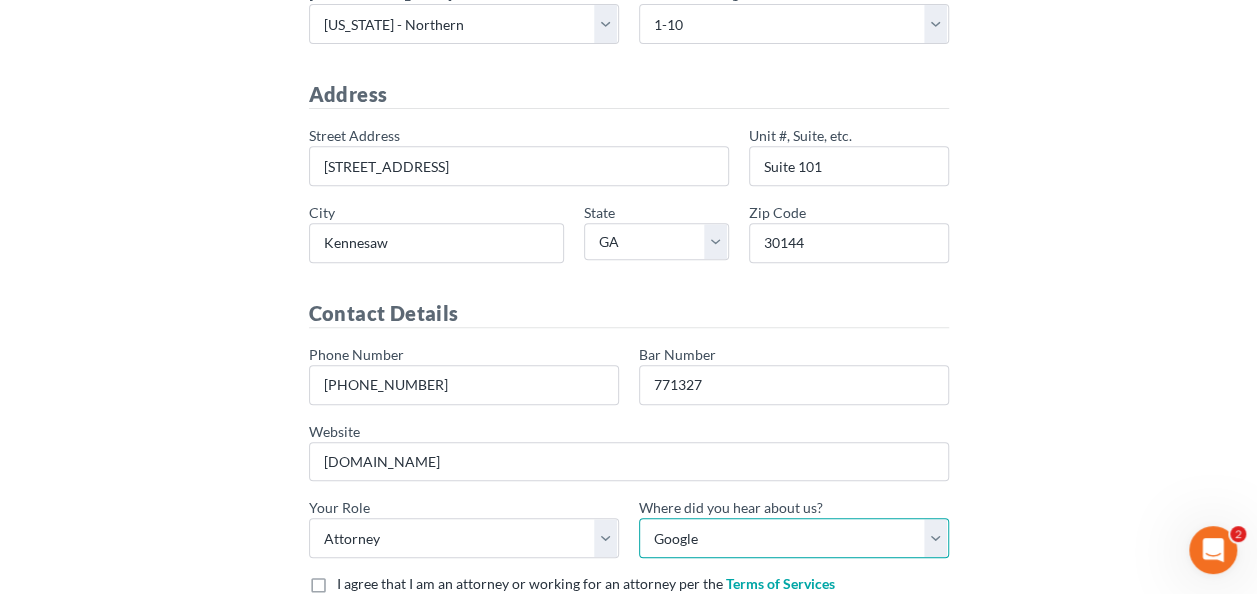 click on "-
Bar association
Capterra
Clio
Email
Facebook
Google
Word of mouth
Other" at bounding box center (794, 538) 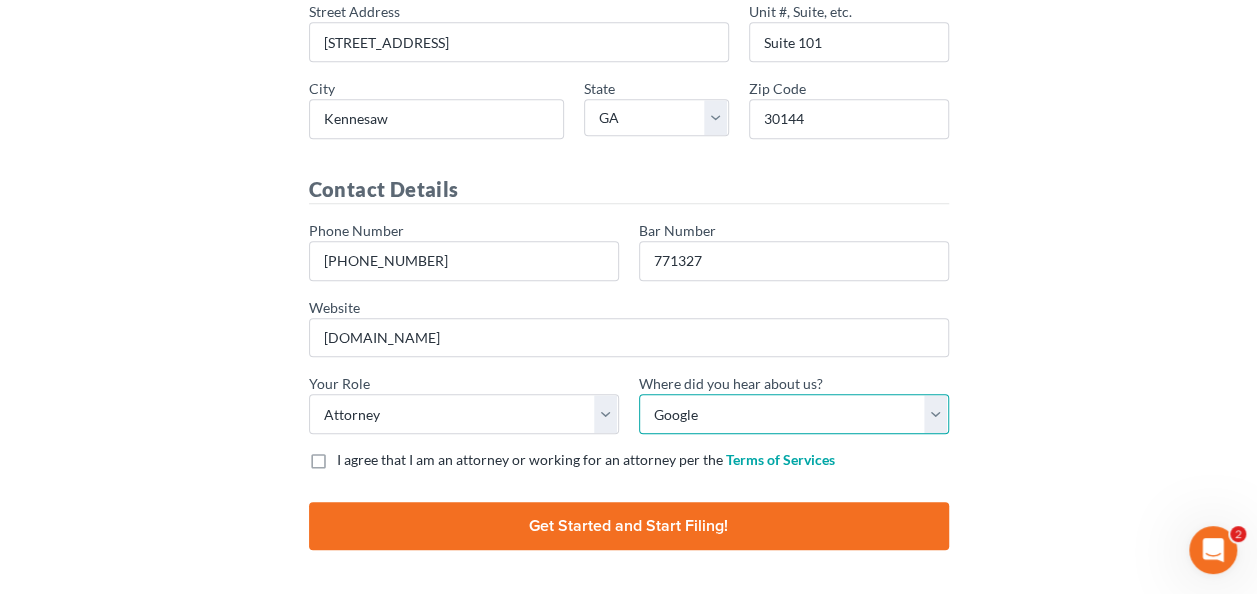 scroll, scrollTop: 516, scrollLeft: 0, axis: vertical 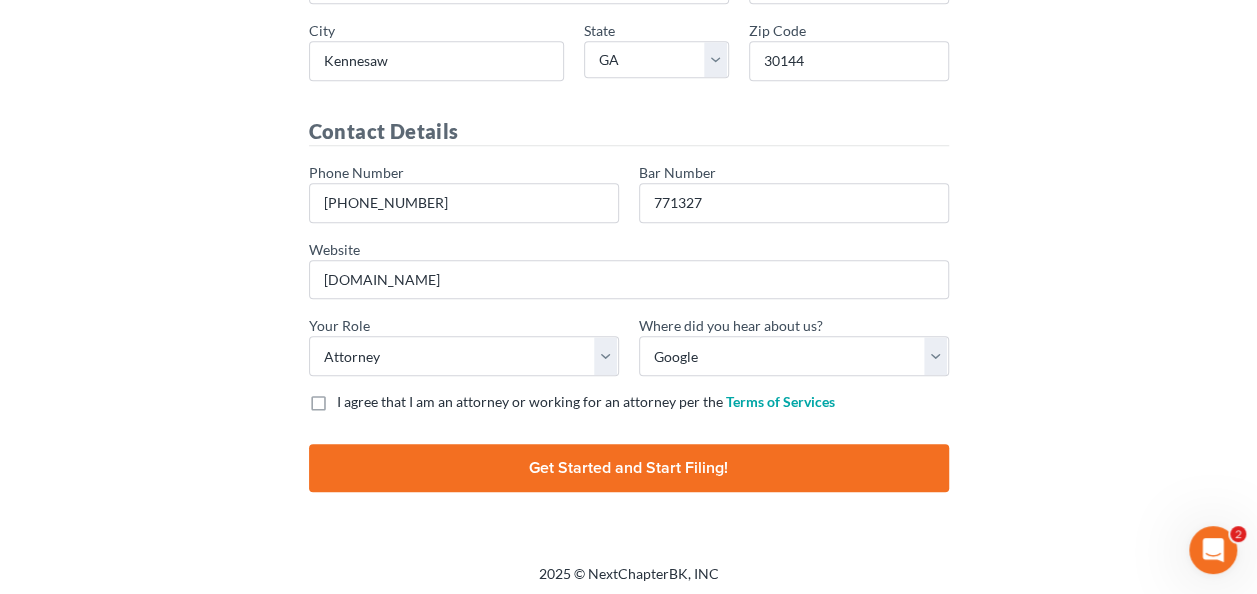 click on "I agree that I am an attorney or working for an attorney per the   Terms of Services" at bounding box center [586, 402] 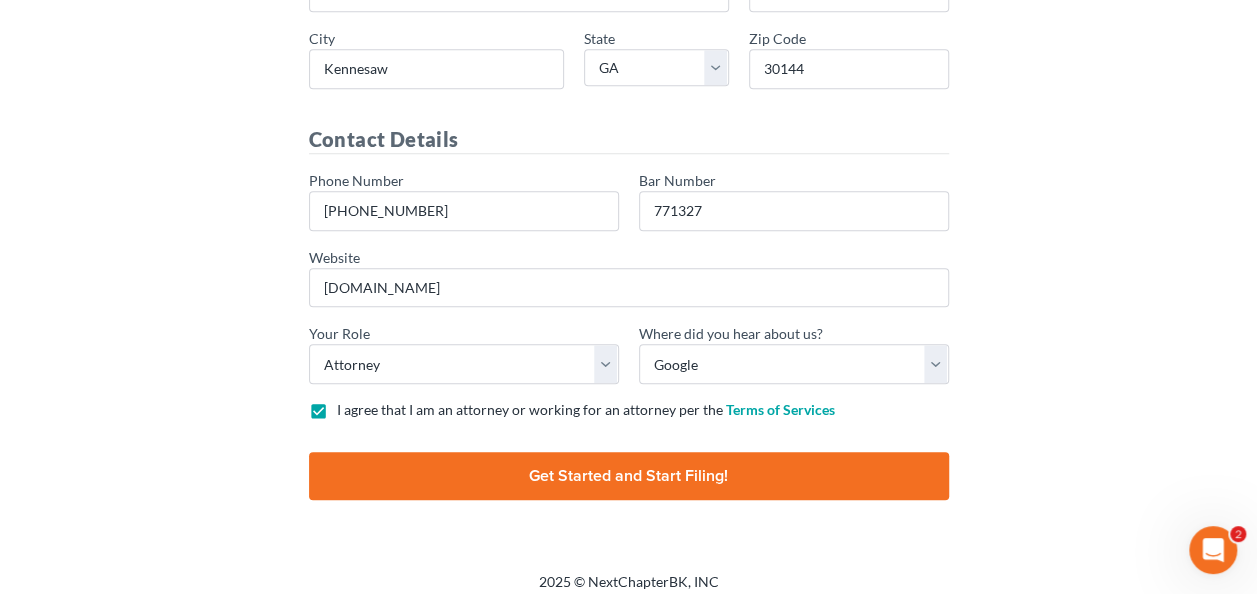 scroll, scrollTop: 516, scrollLeft: 0, axis: vertical 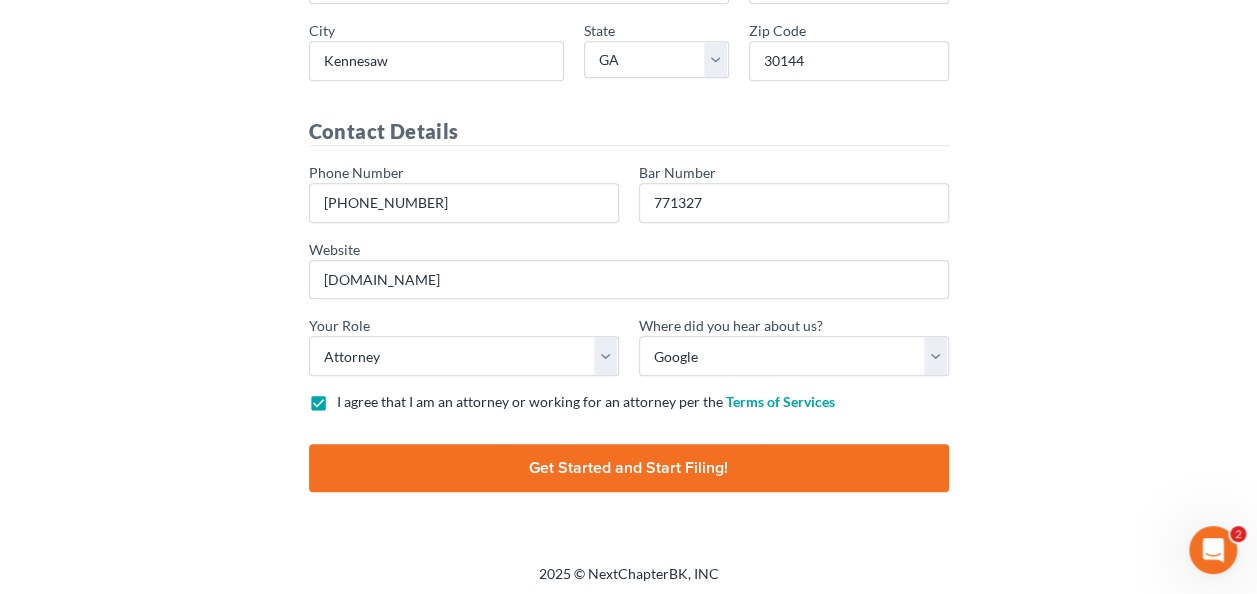 click on "Finish and Start Filing!" at bounding box center [629, 468] 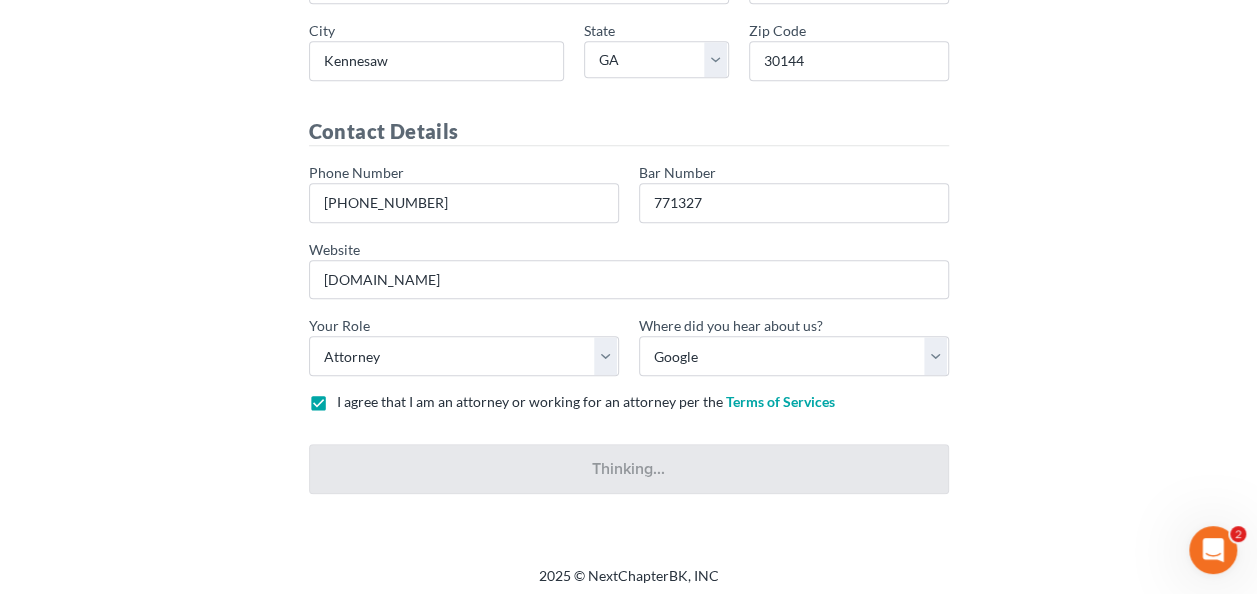type on "Thinking..." 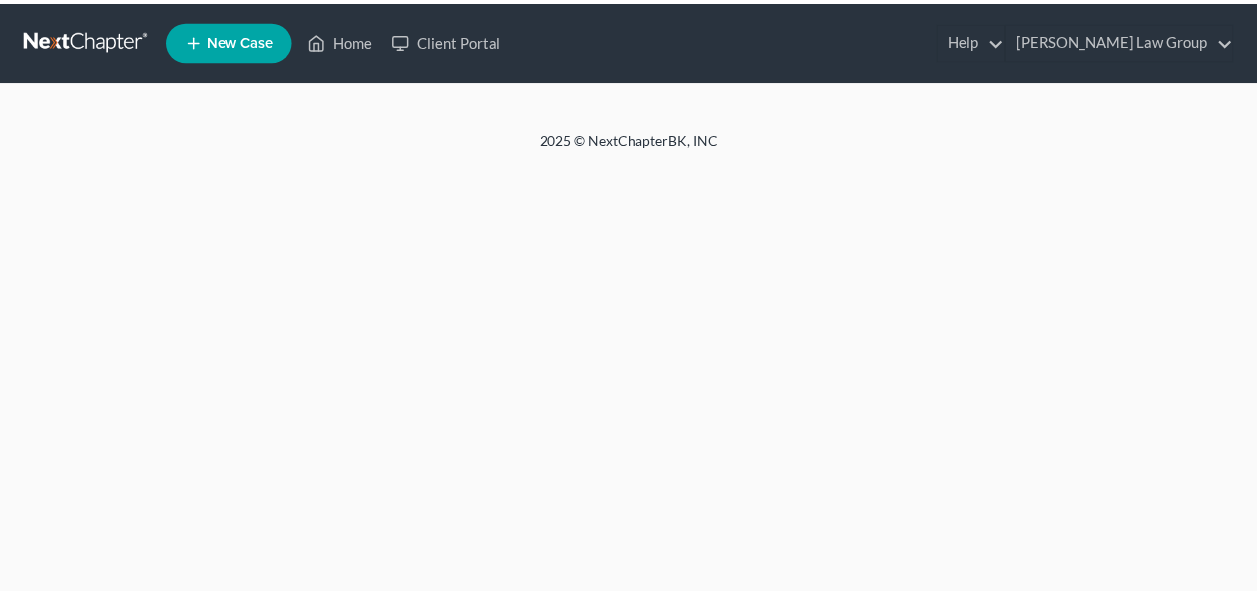 scroll, scrollTop: 0, scrollLeft: 0, axis: both 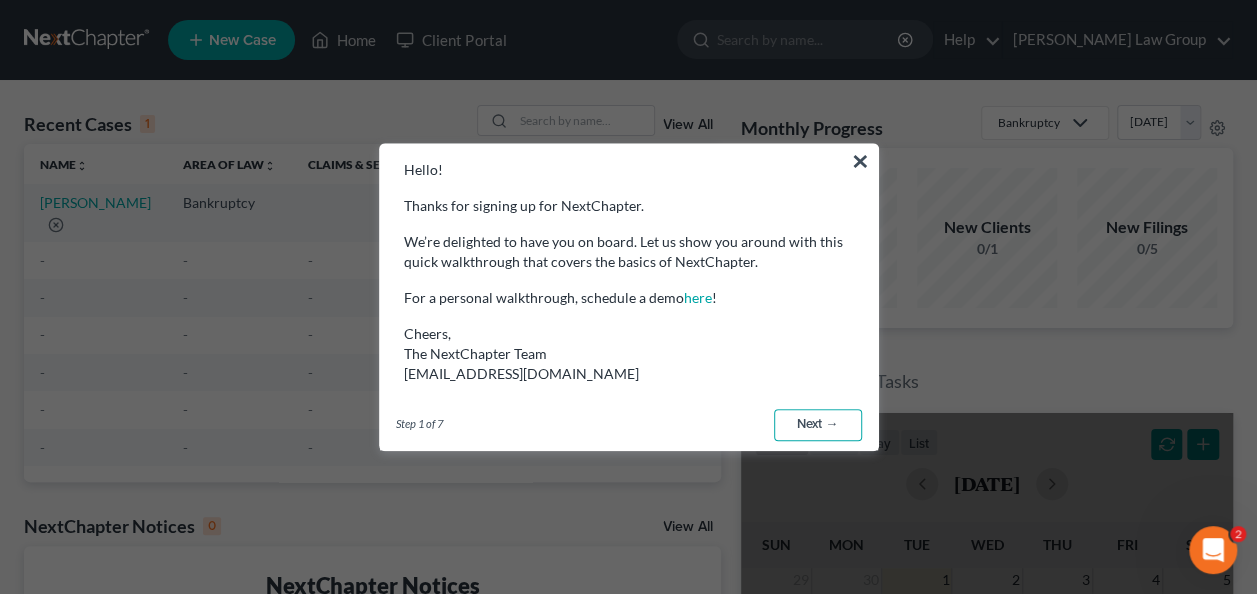 click on "Next →" at bounding box center (818, 425) 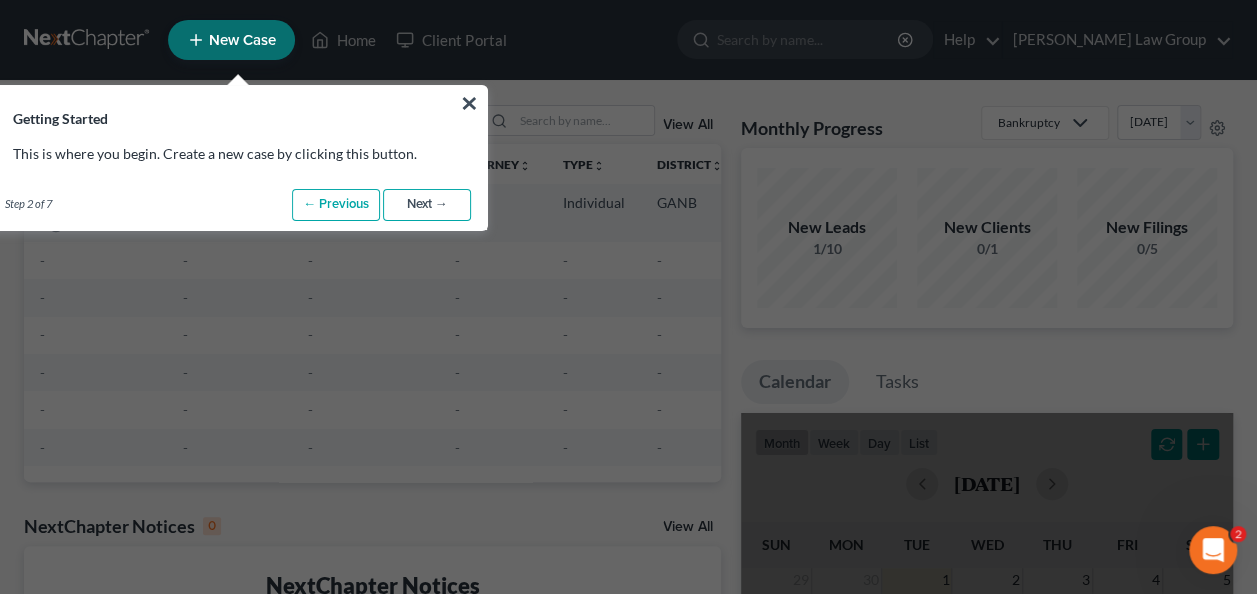 click on "Next →" at bounding box center (427, 205) 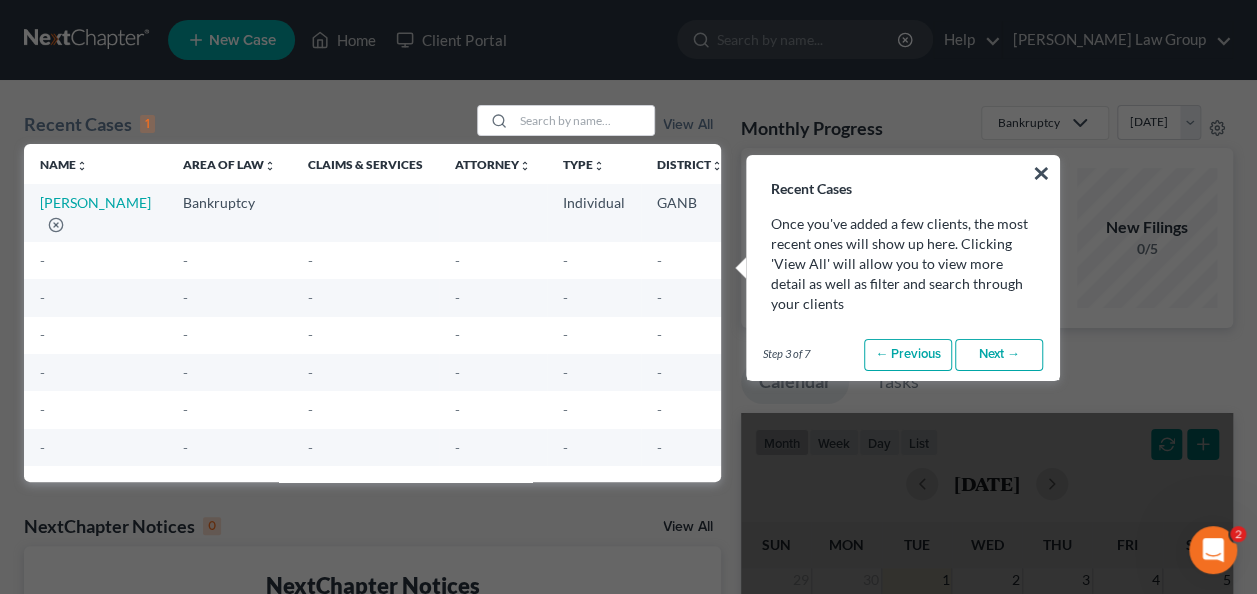 click on "Next →" at bounding box center [999, 355] 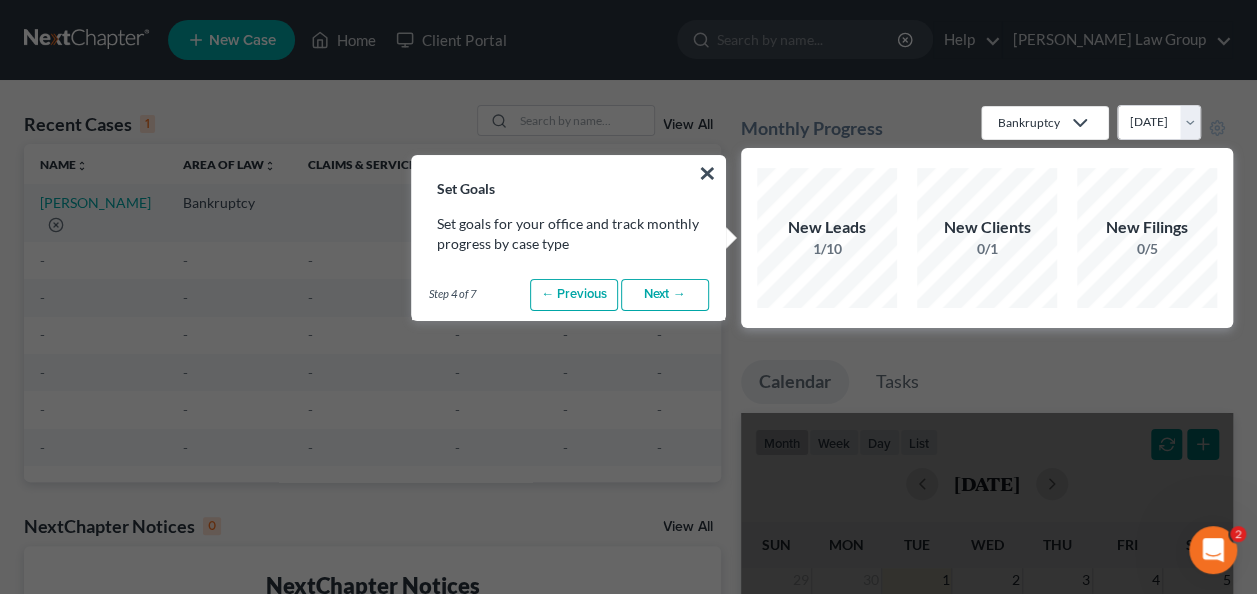 click on "Next →" at bounding box center (665, 295) 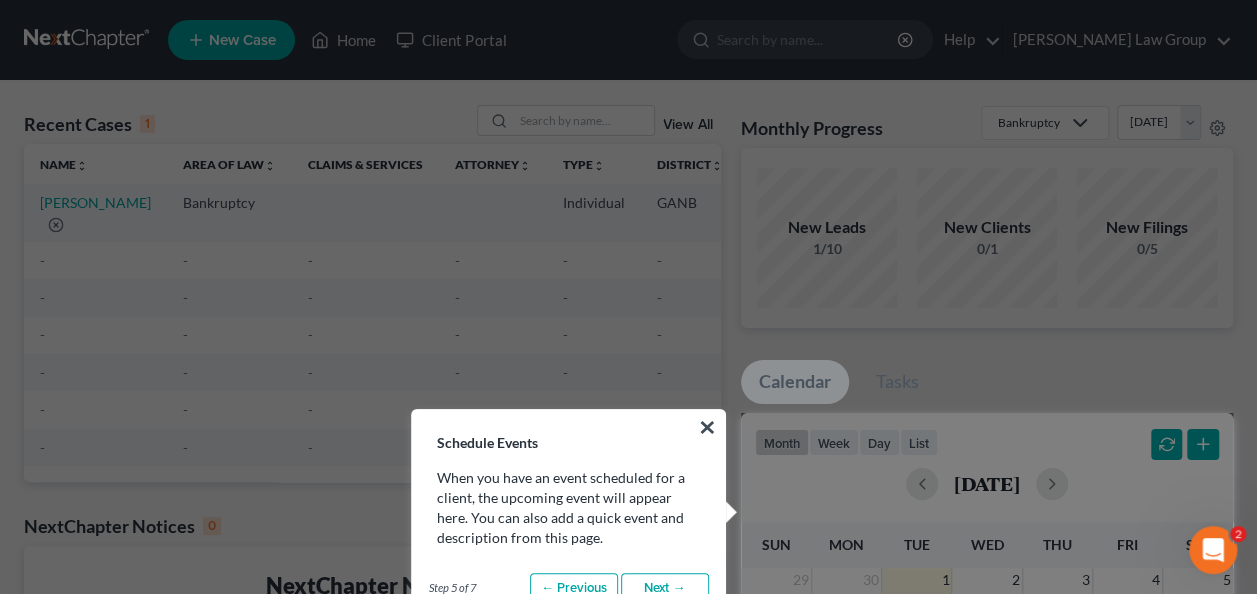 click on "Next →" at bounding box center [665, 589] 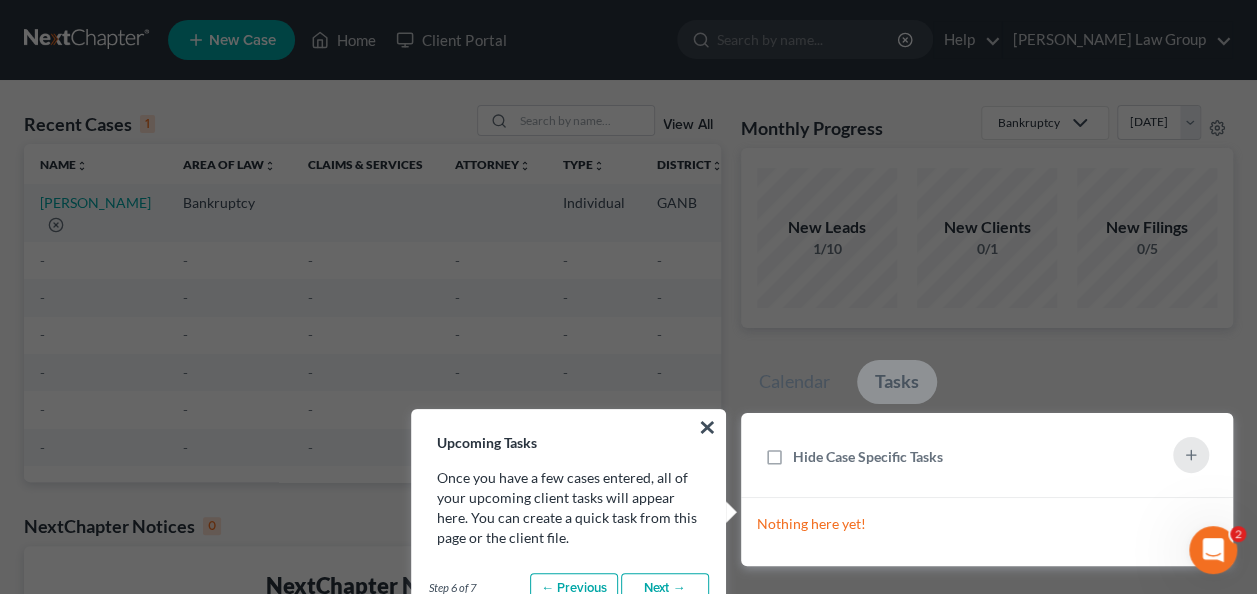 click on "Next →" at bounding box center [665, 589] 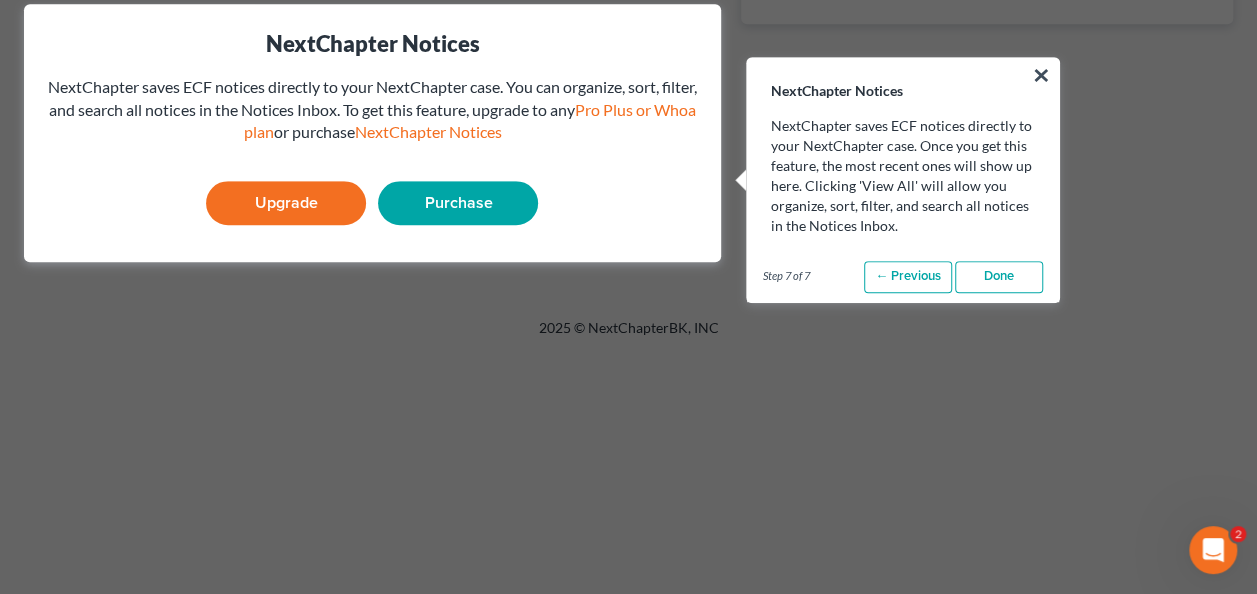 scroll, scrollTop: 535, scrollLeft: 0, axis: vertical 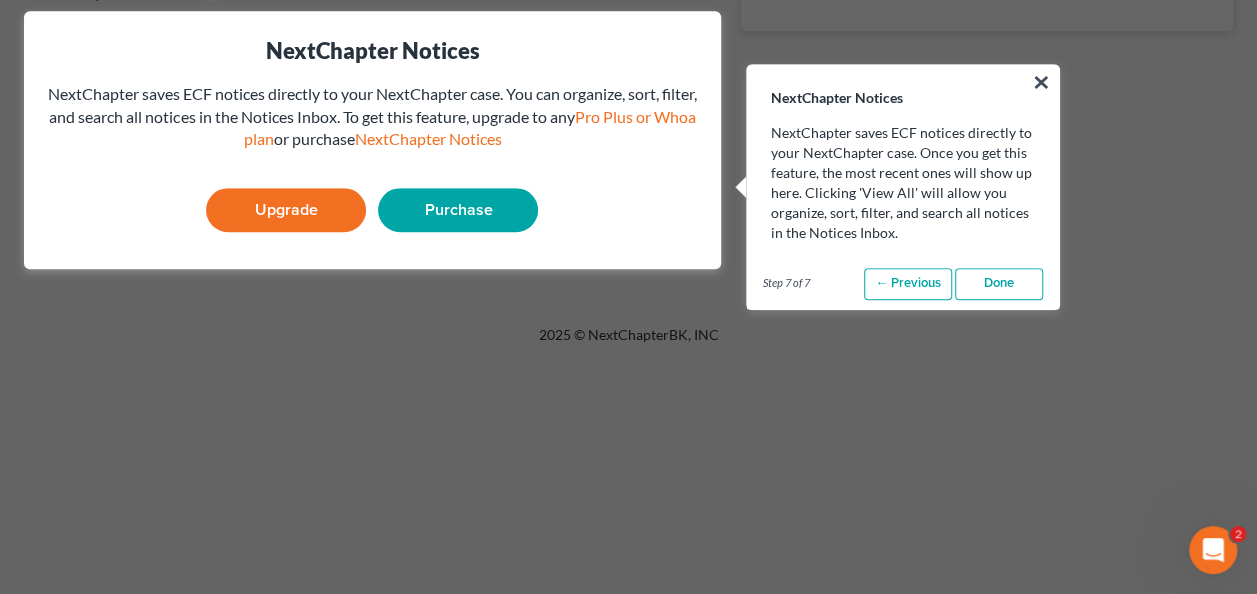 click on "Done" at bounding box center (999, 284) 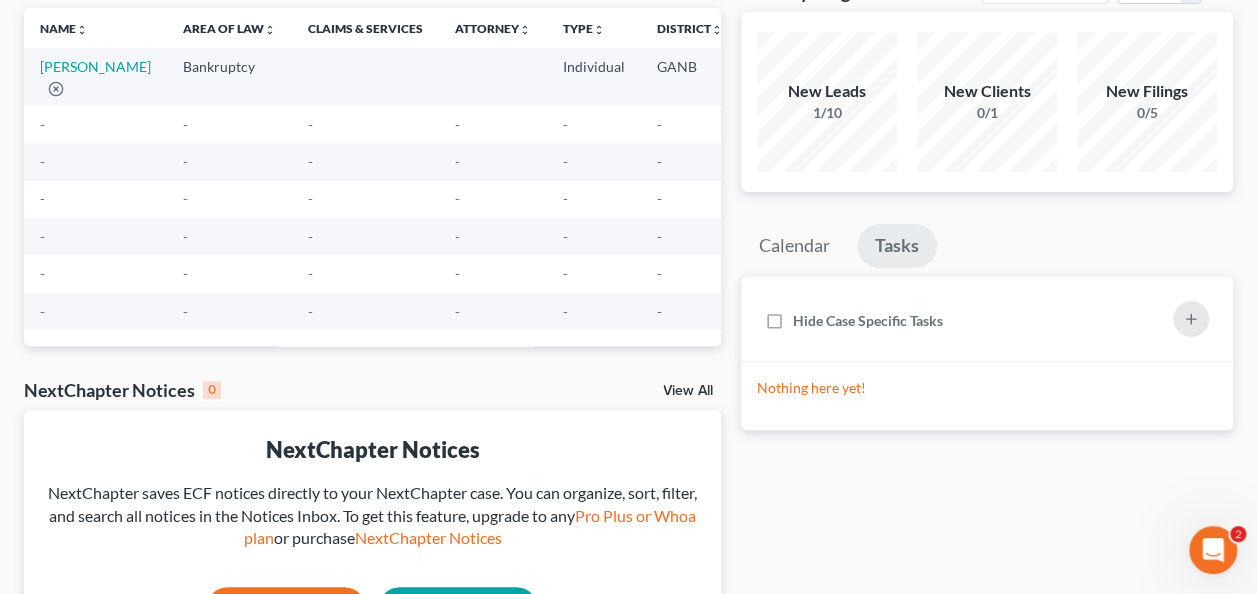scroll, scrollTop: 0, scrollLeft: 0, axis: both 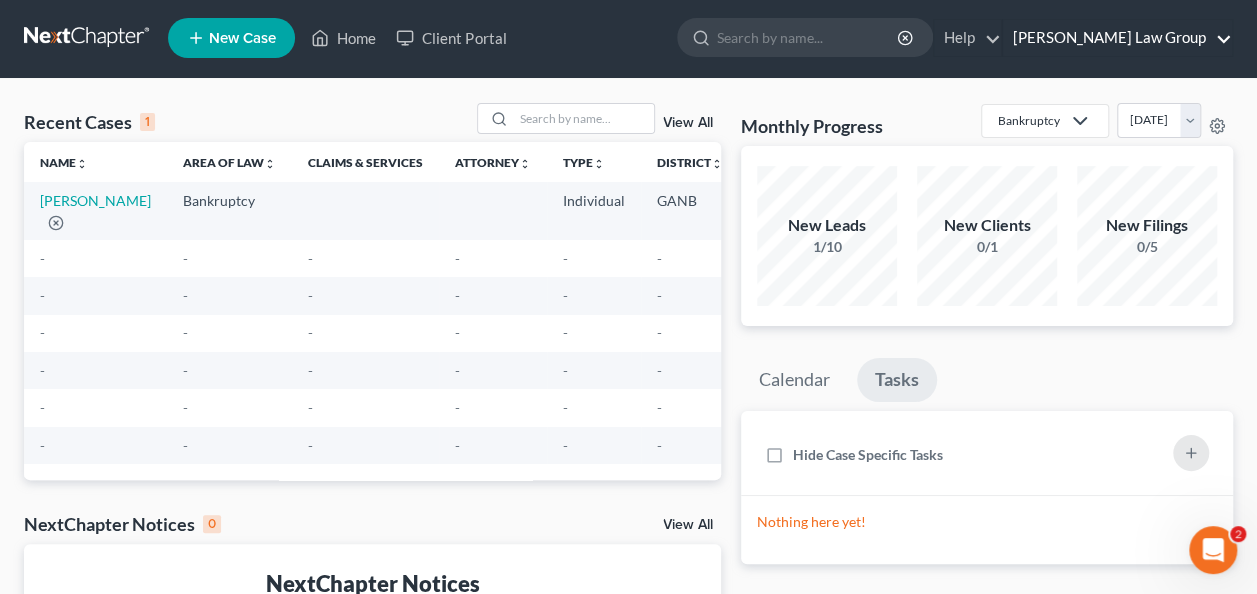 click on "[PERSON_NAME] Law Group" at bounding box center [1117, 38] 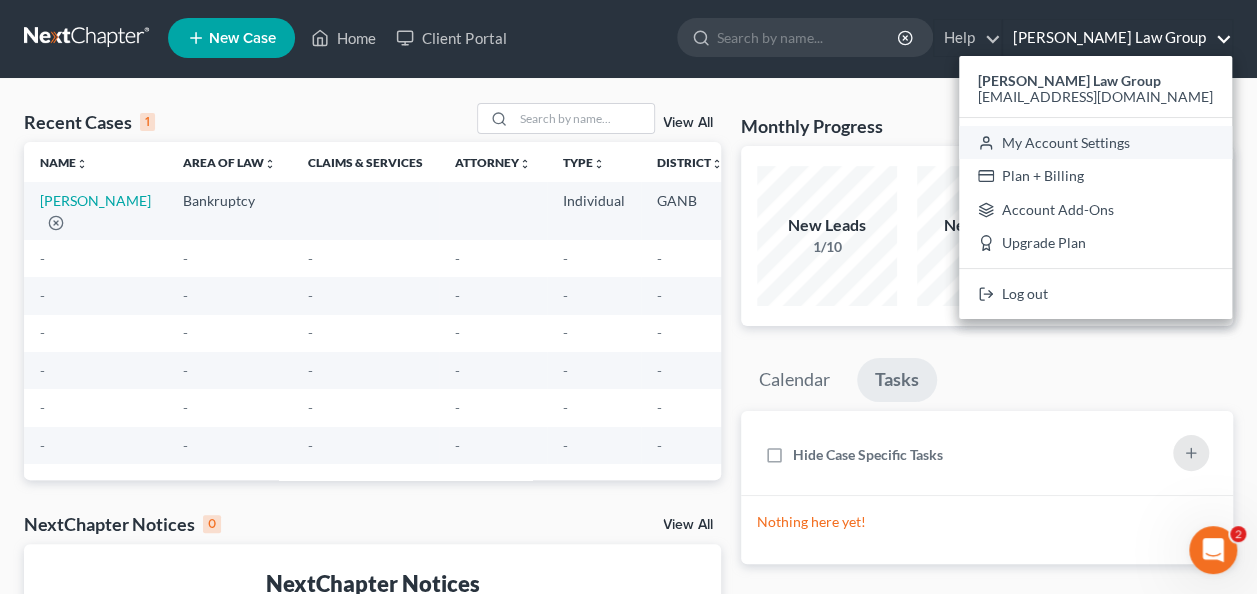 click on "My Account Settings" at bounding box center (1095, 143) 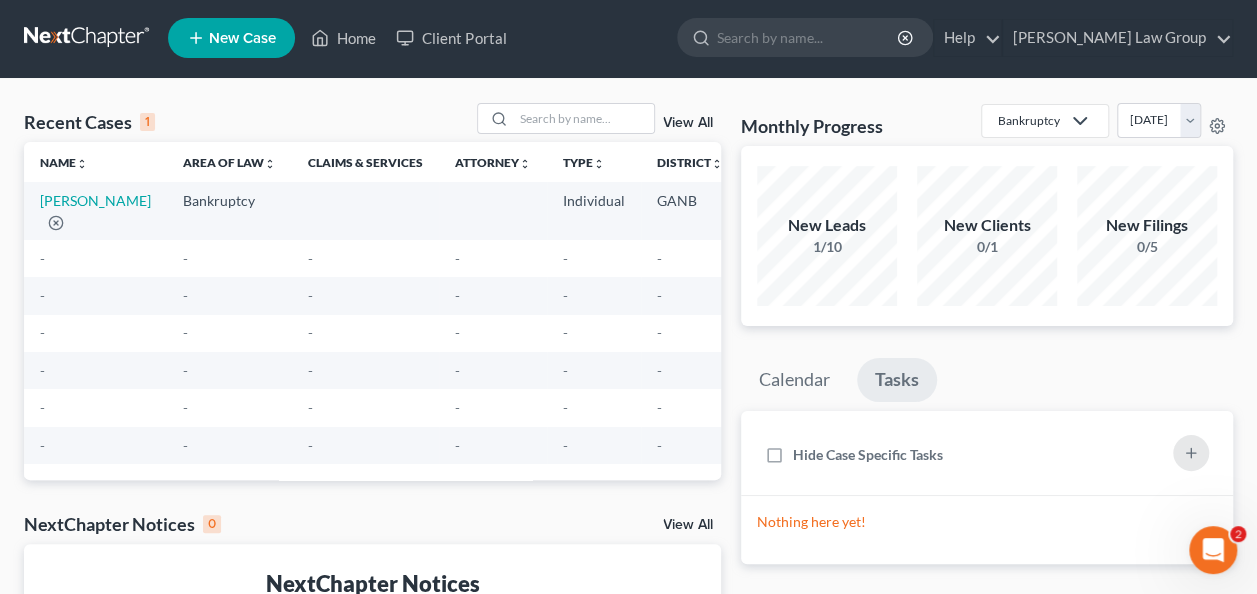 select on "24" 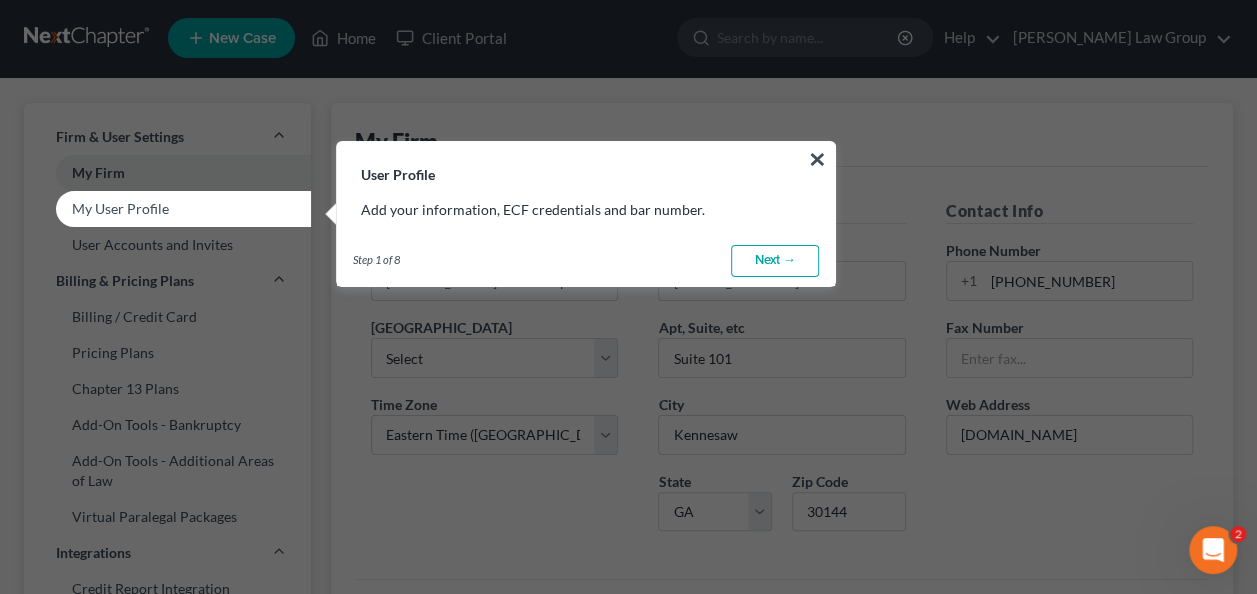 click on "Next →" at bounding box center [775, 261] 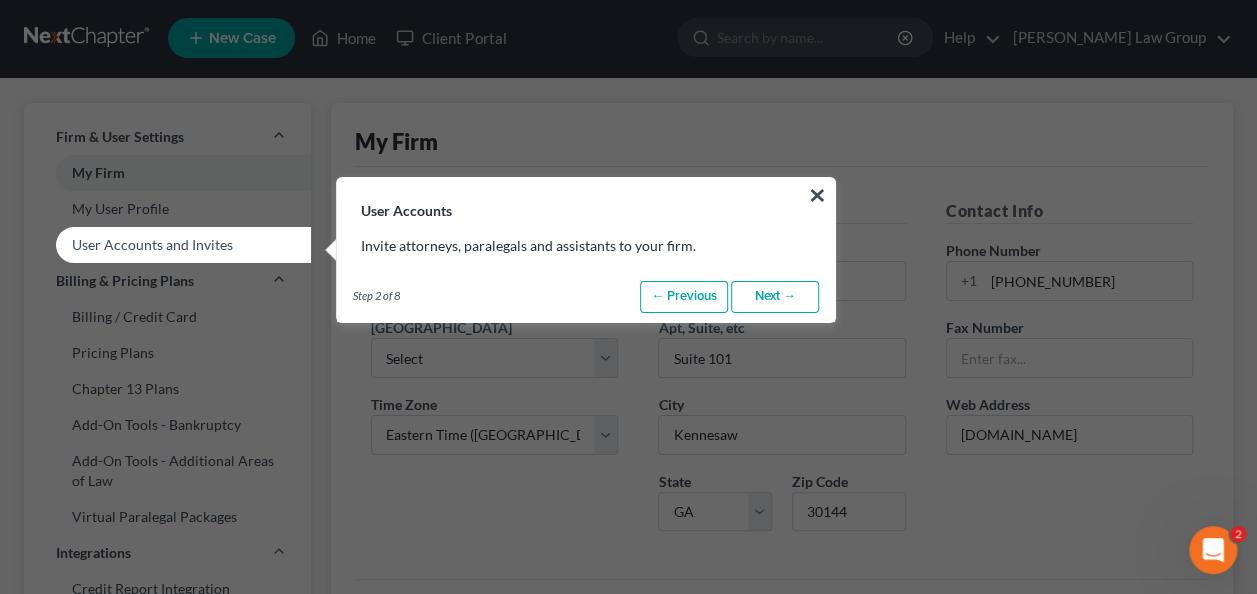 click on "Next →" at bounding box center (775, 297) 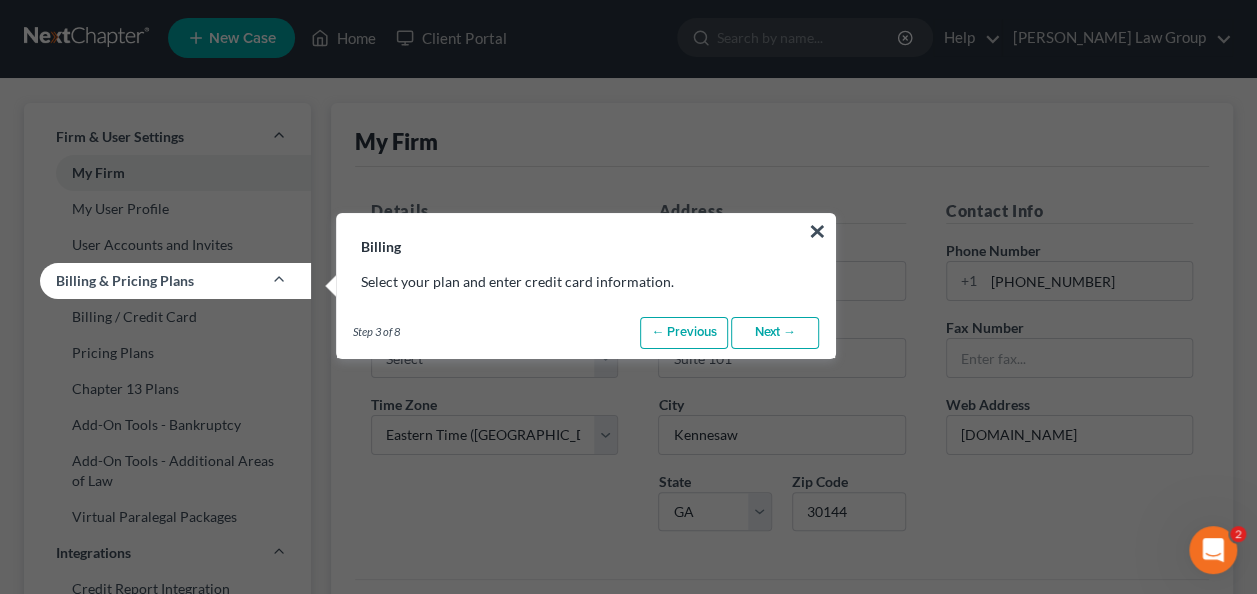 click on "×" at bounding box center [817, 231] 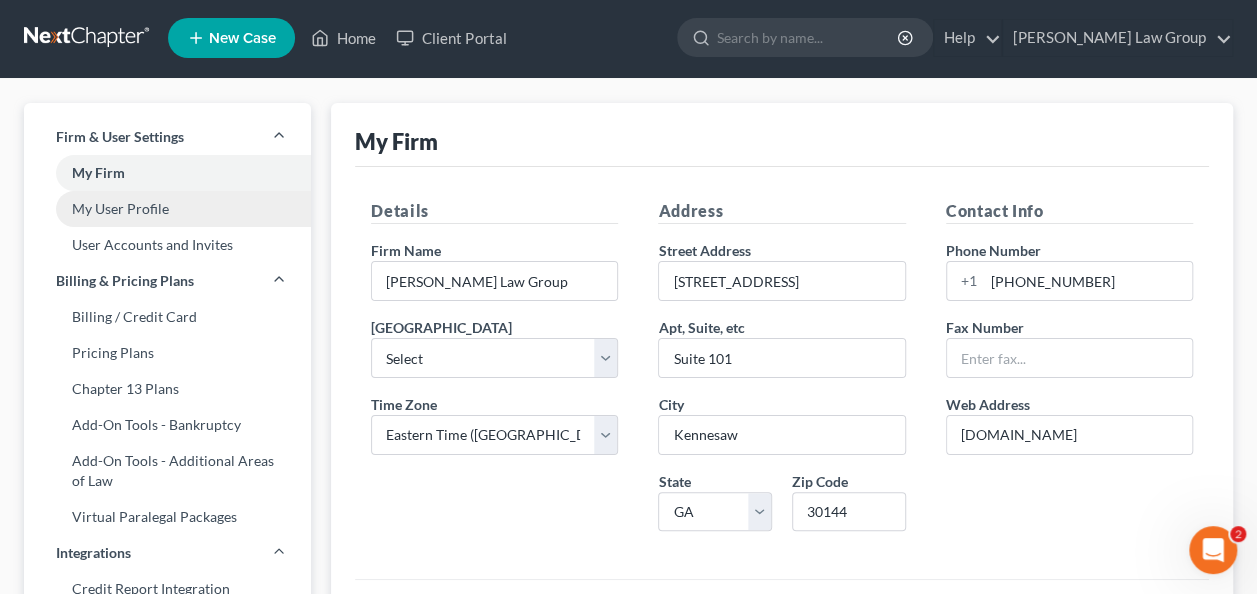 click on "My User Profile" at bounding box center (167, 209) 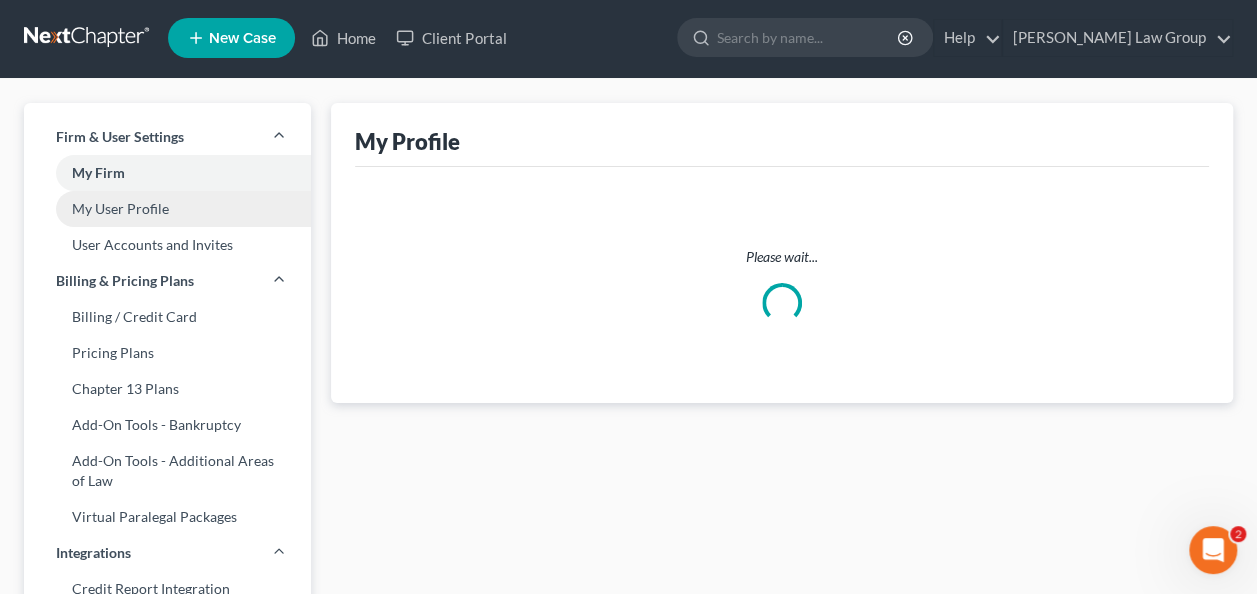 scroll, scrollTop: 0, scrollLeft: 0, axis: both 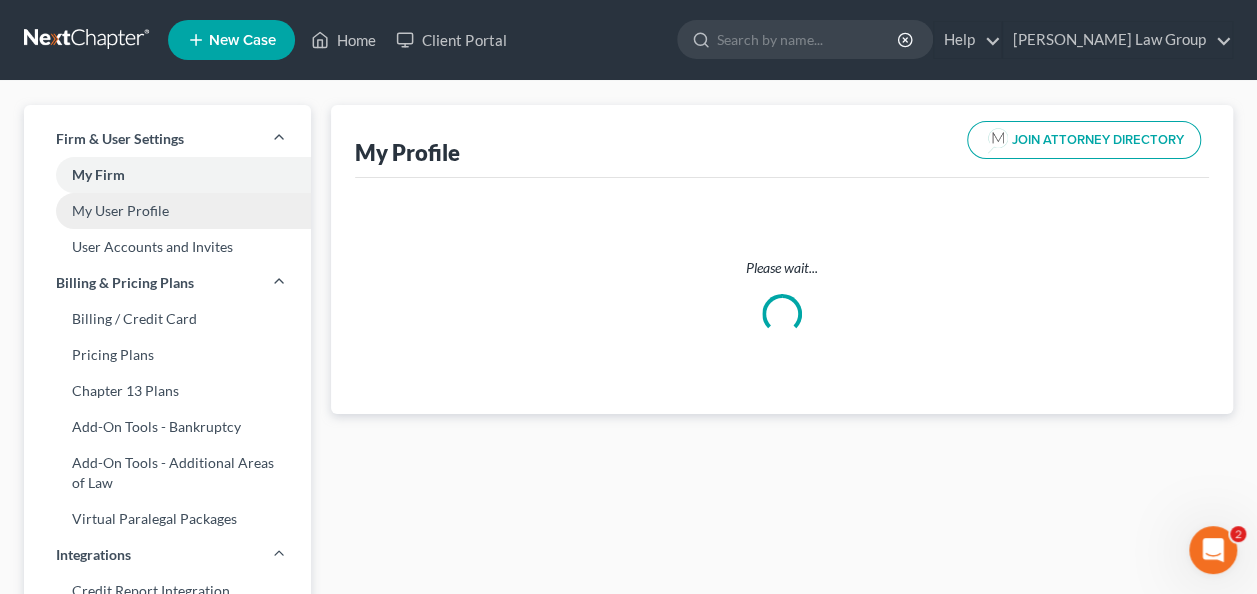select on "10" 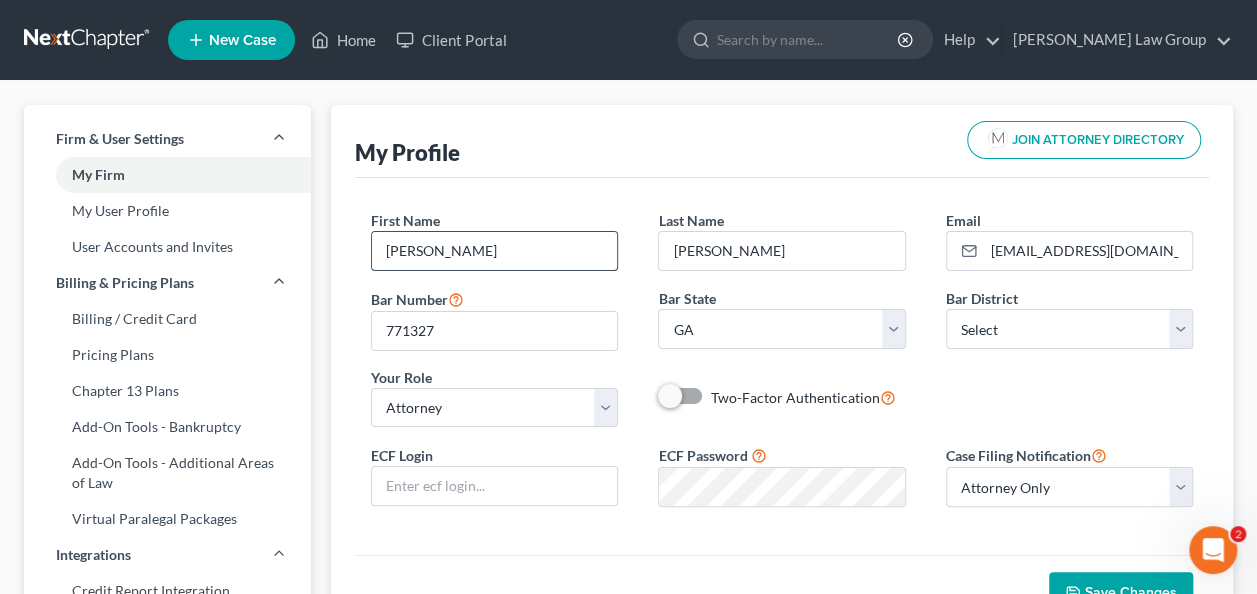click on "[PERSON_NAME]" at bounding box center (494, 251) 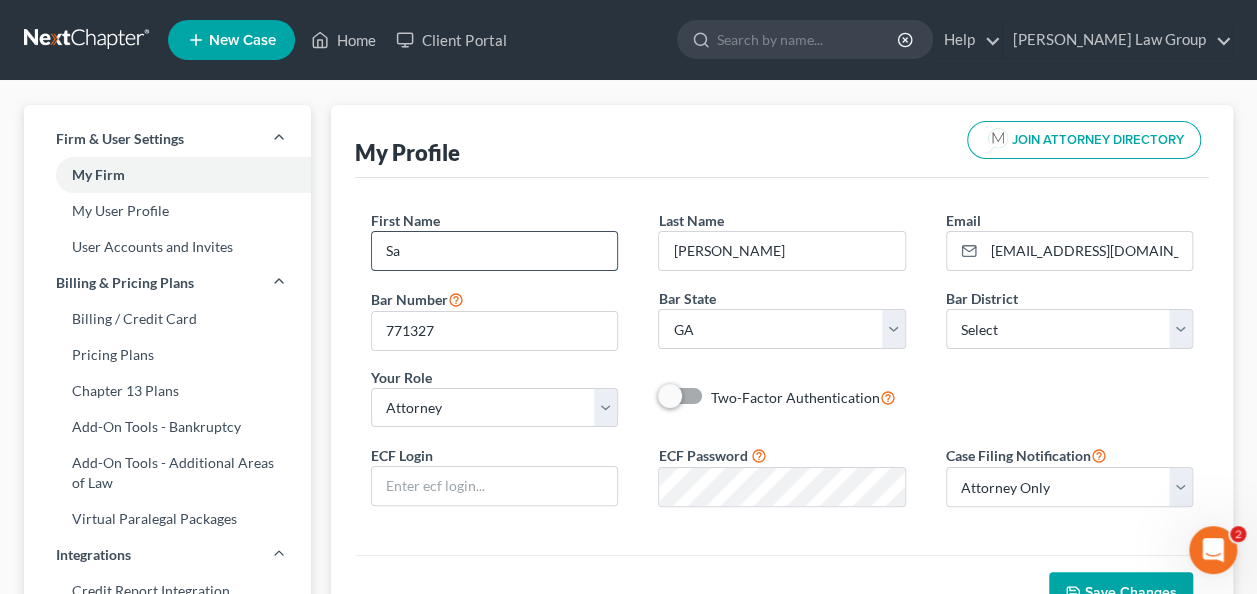 type on "S" 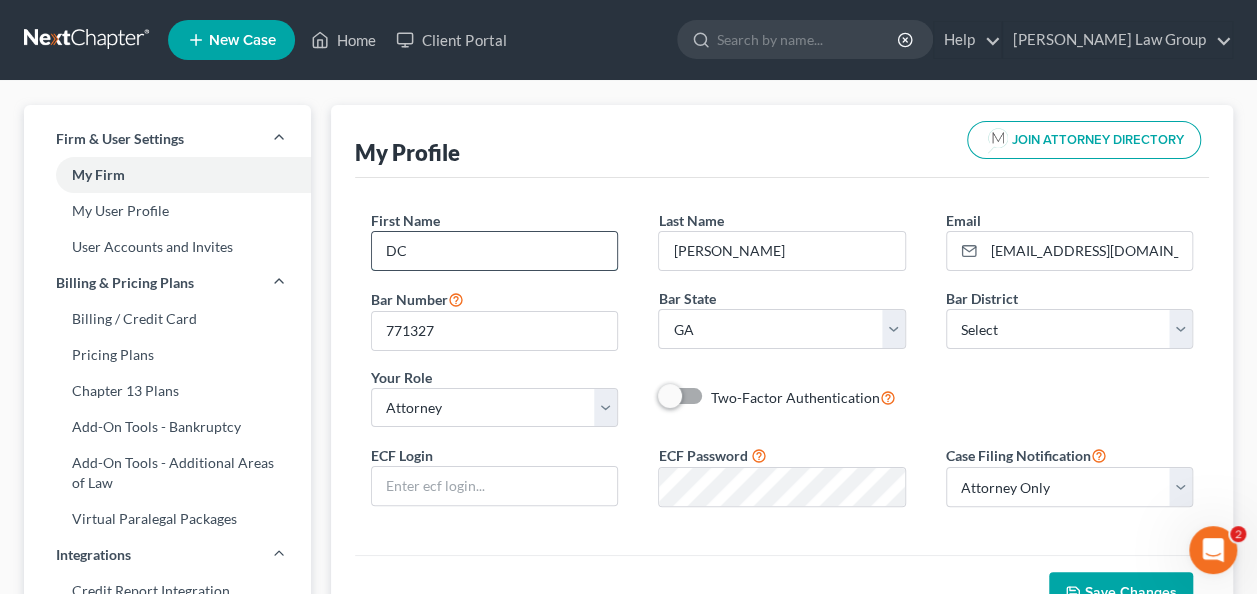 type on "DC" 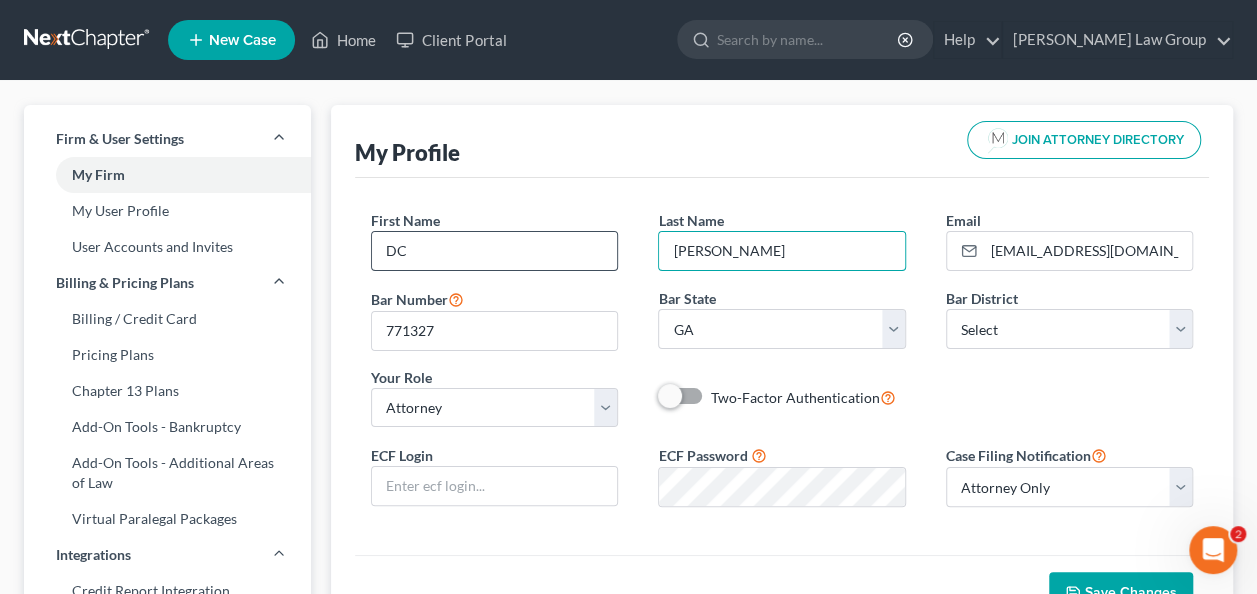 type on "[PERSON_NAME]" 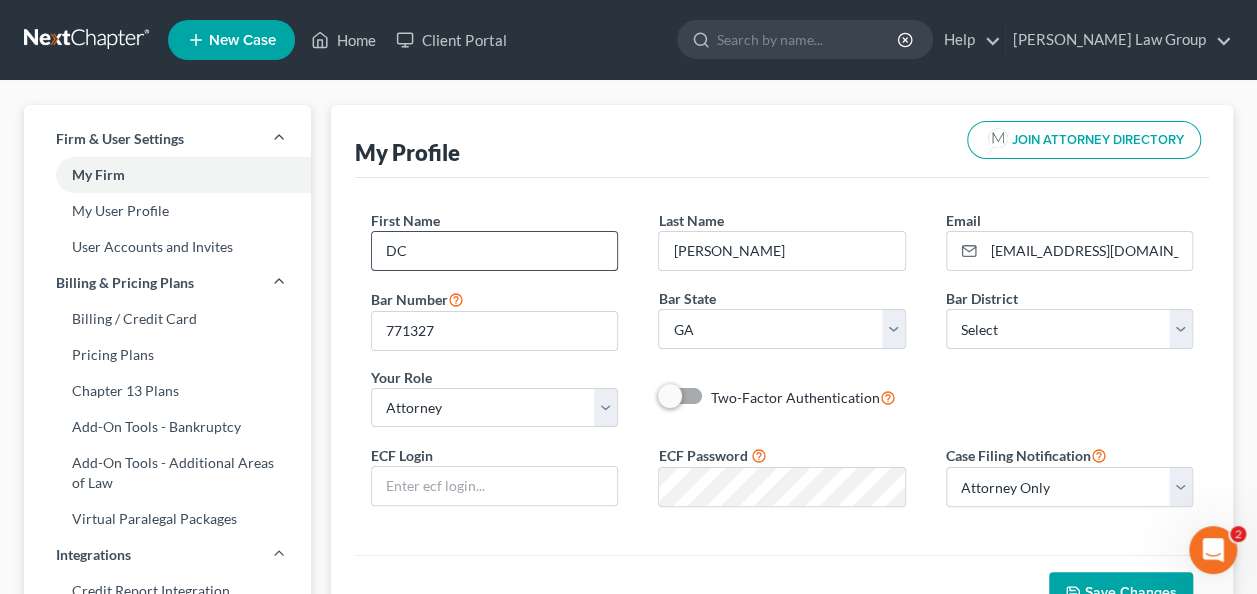 click on "DC" at bounding box center [494, 251] 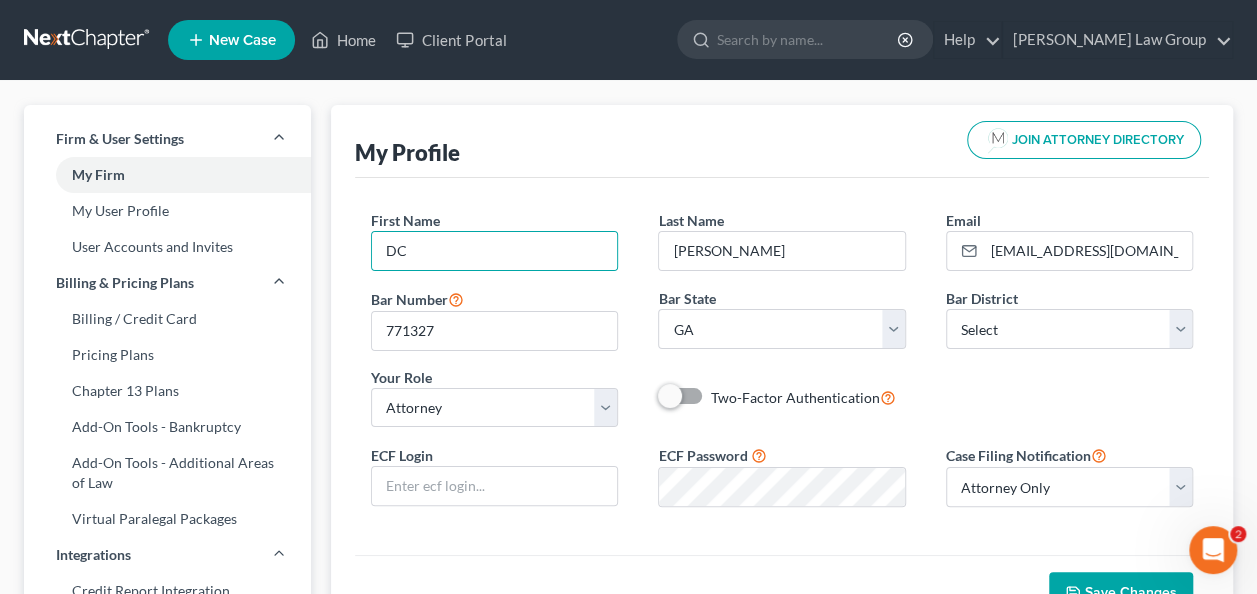 click on "Save Changes" at bounding box center [1121, 593] 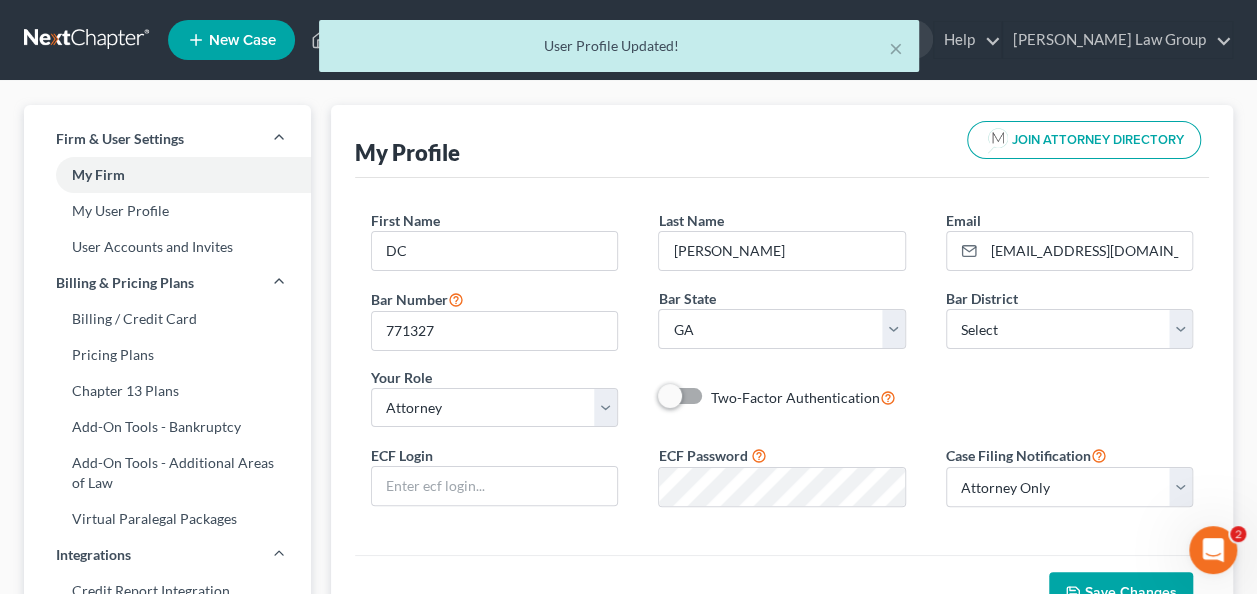 click on "Save Changes" at bounding box center (1131, 592) 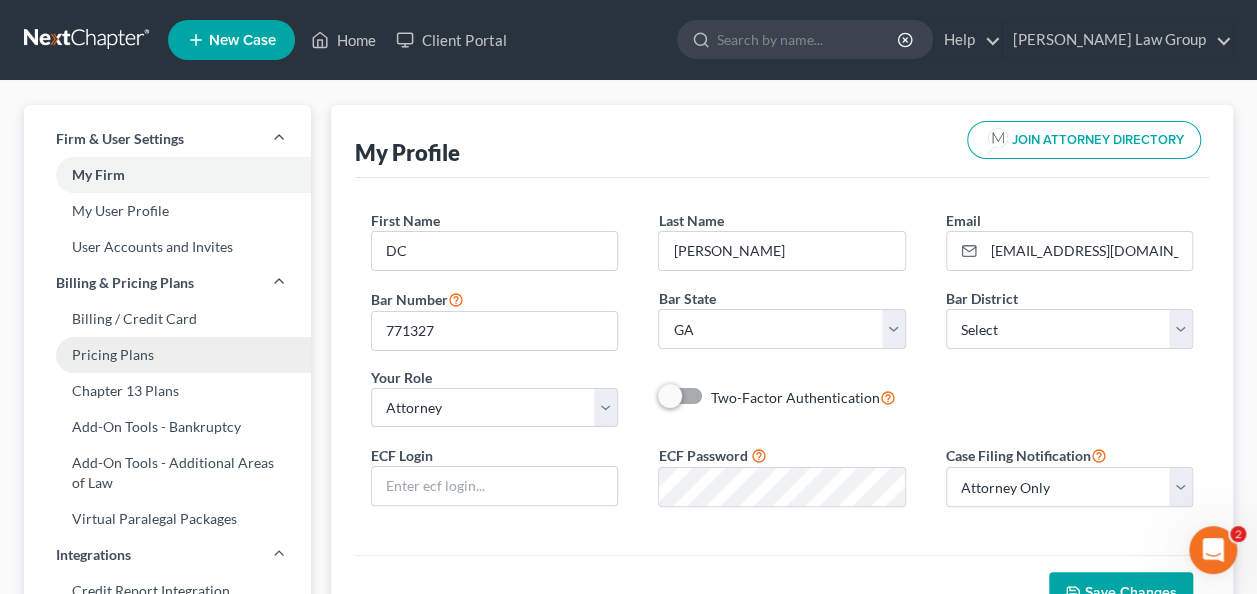click on "Pricing Plans" at bounding box center [167, 355] 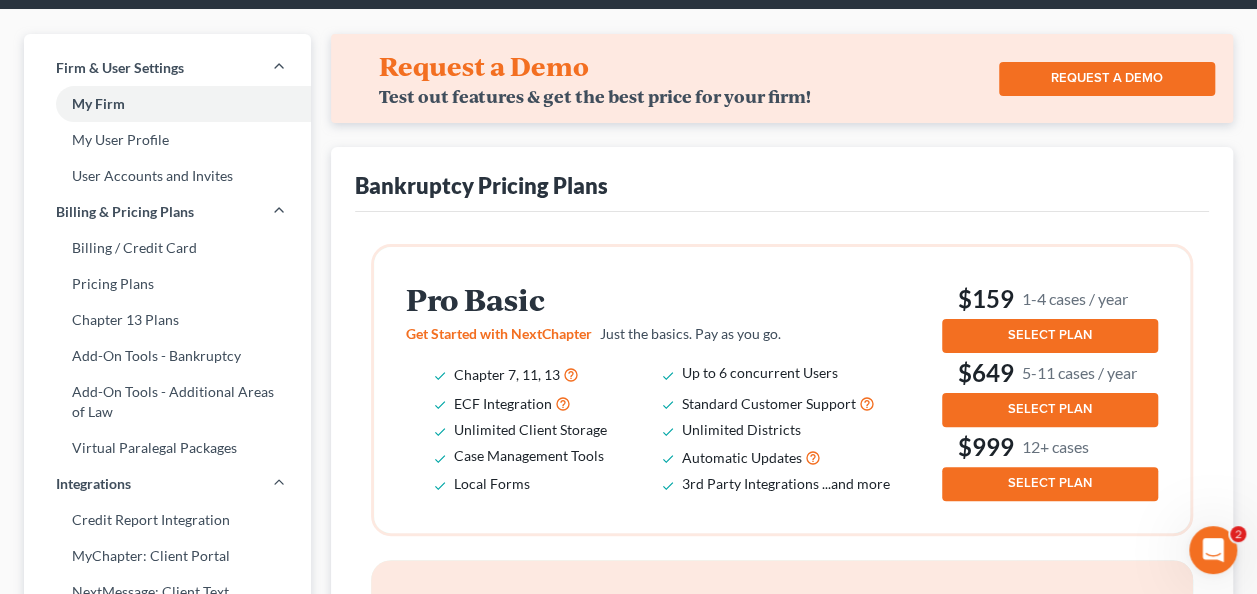 scroll, scrollTop: 74, scrollLeft: 0, axis: vertical 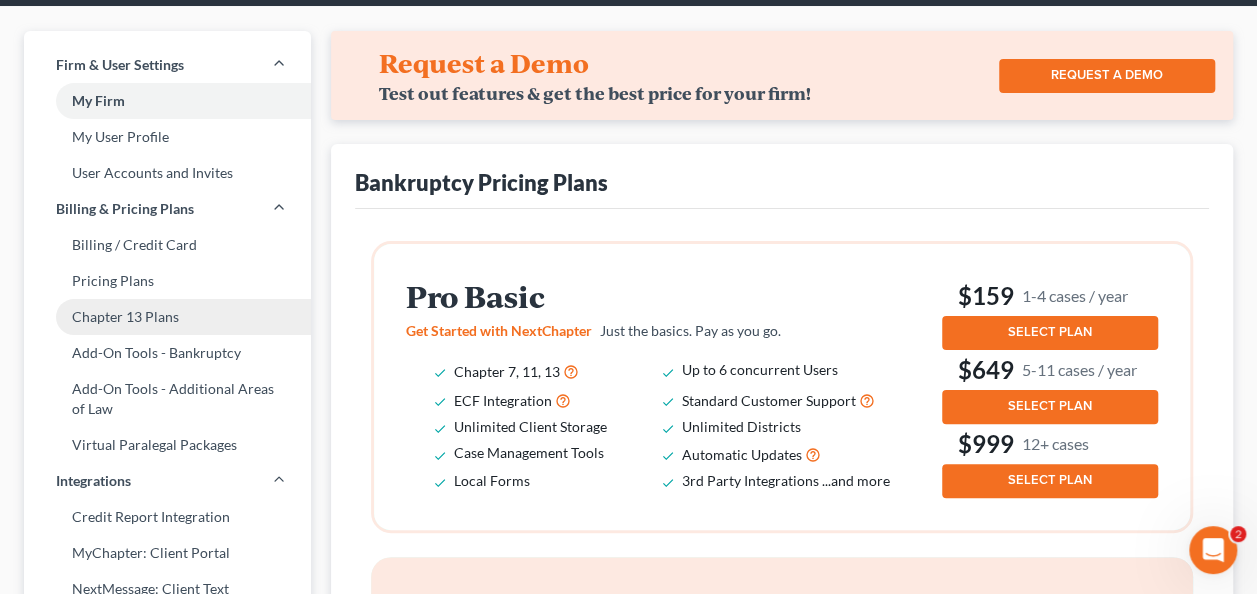 click on "Chapter 13 Plans" at bounding box center [167, 317] 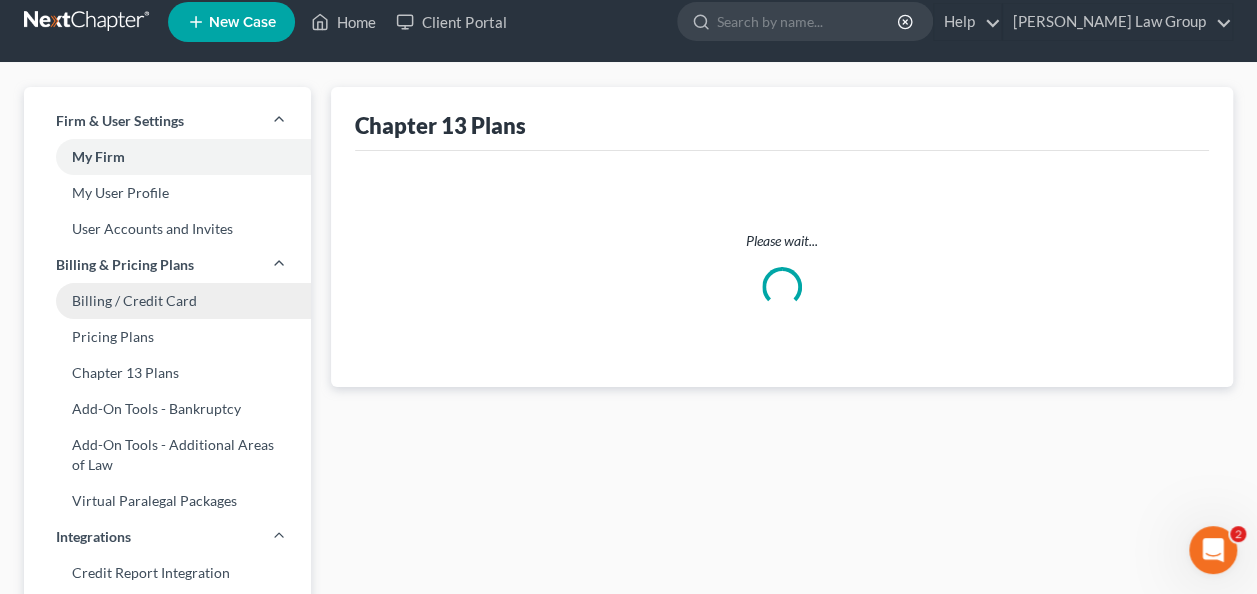 scroll, scrollTop: 0, scrollLeft: 0, axis: both 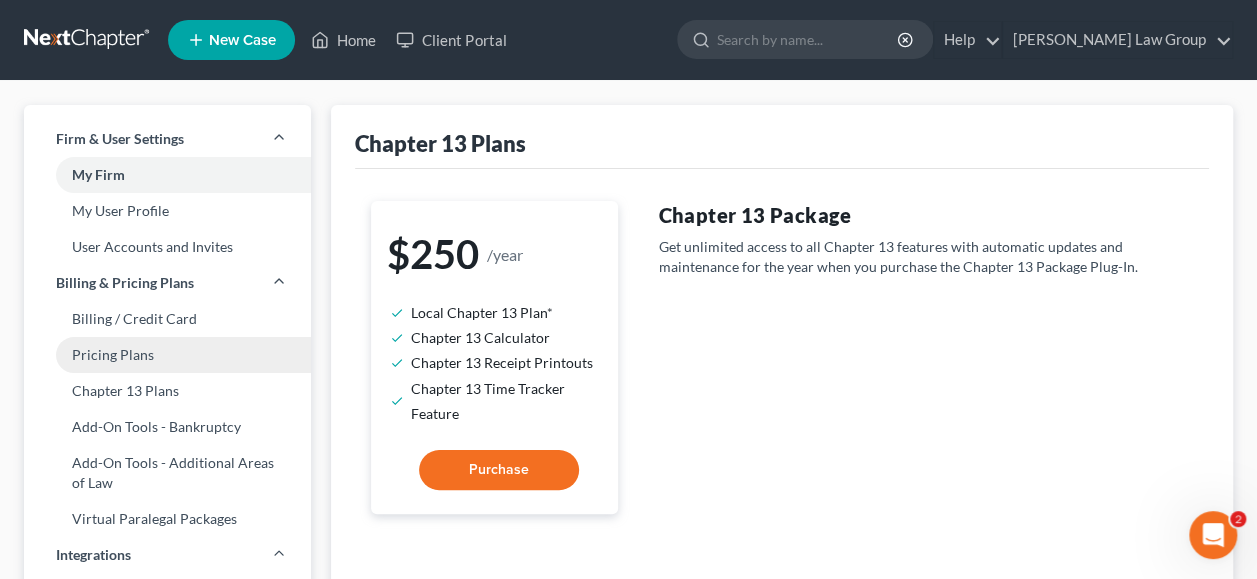 click on "Pricing Plans" at bounding box center [167, 355] 